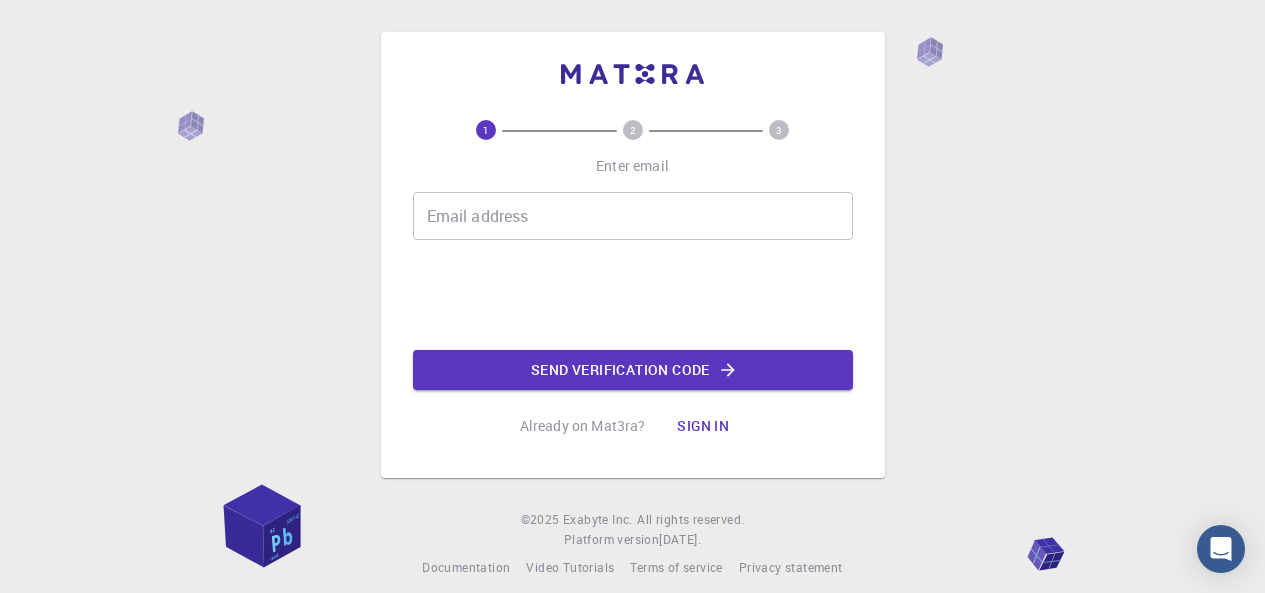 scroll, scrollTop: 0, scrollLeft: 0, axis: both 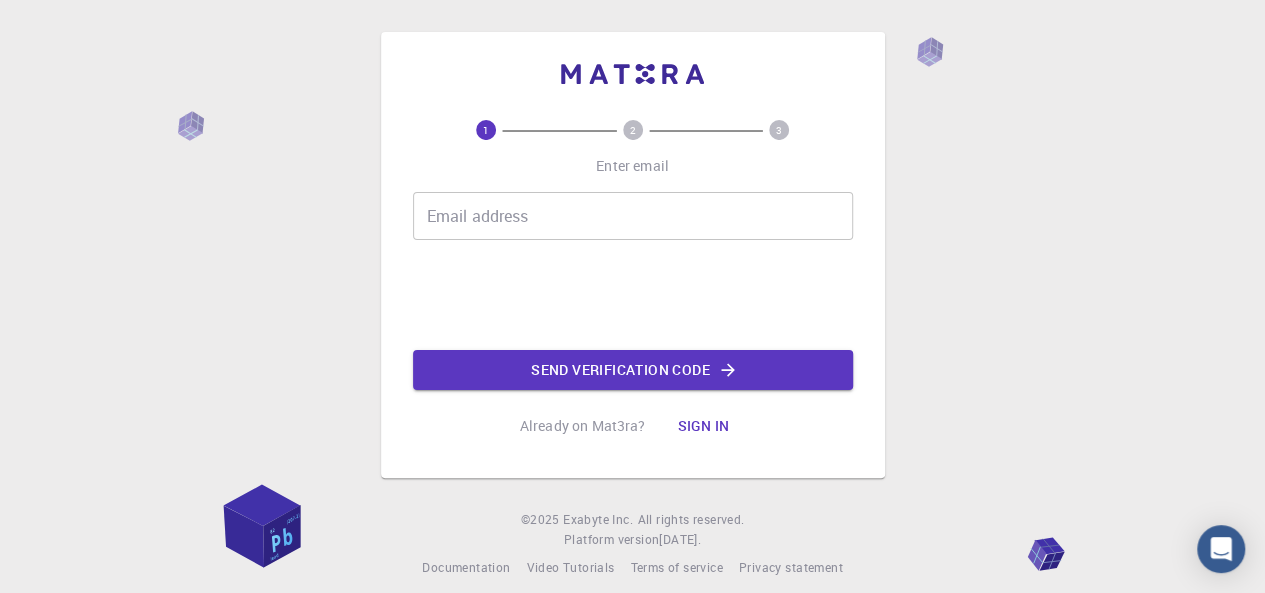 click on "Email address" at bounding box center [633, 216] 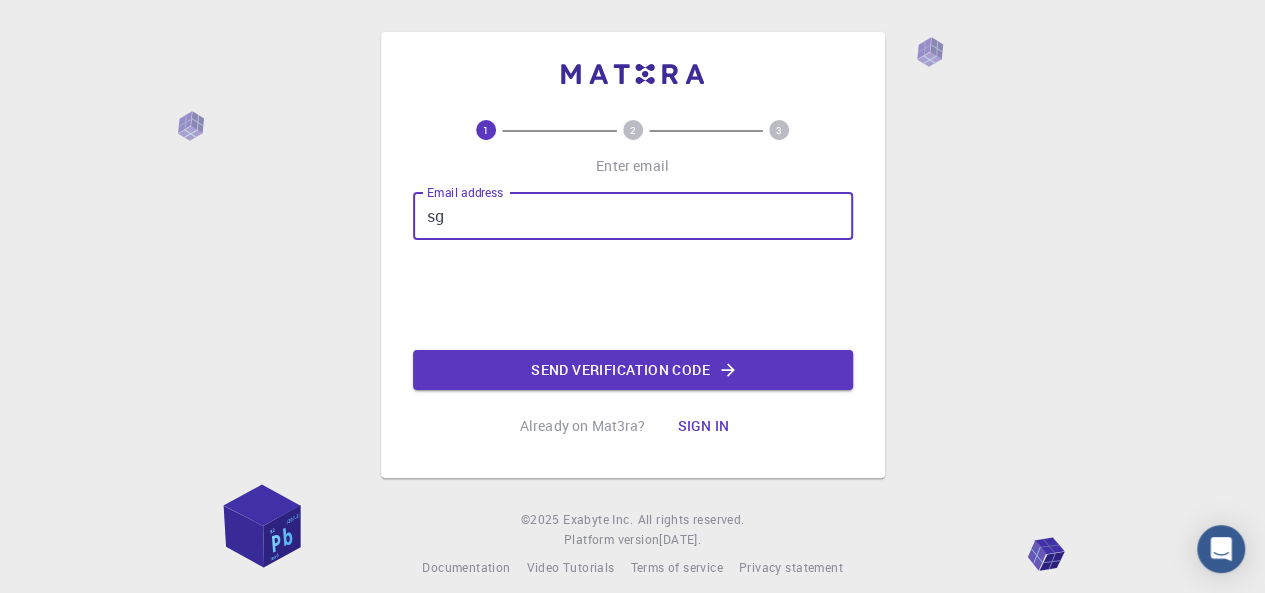 type on "s" 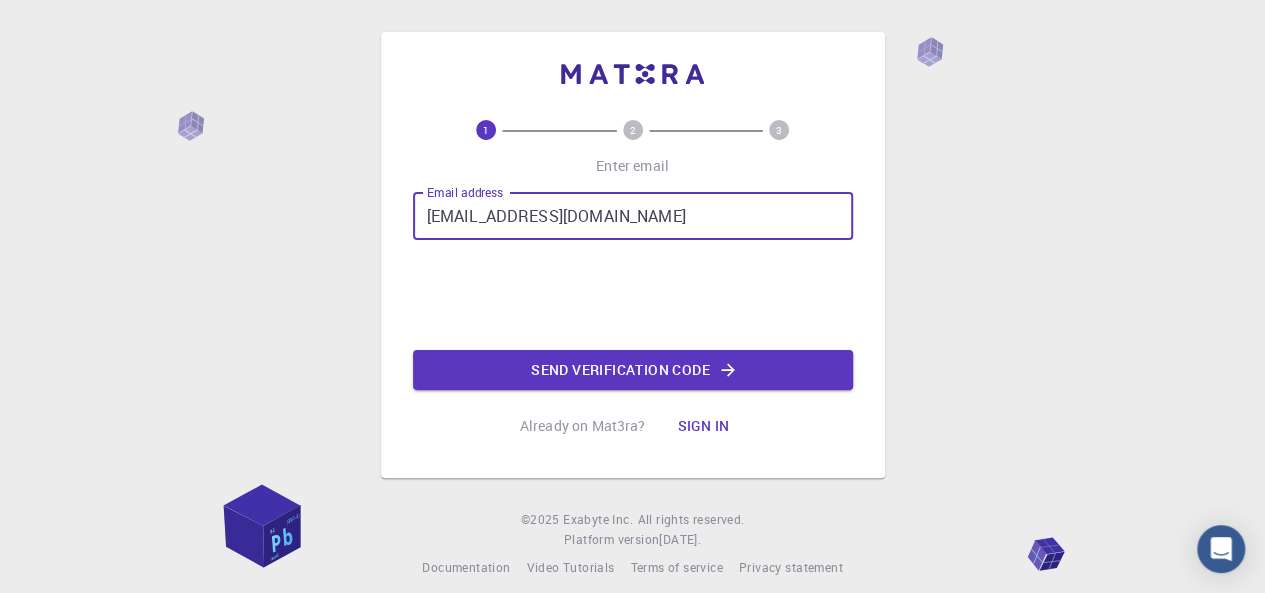 type on "[EMAIL_ADDRESS][DOMAIN_NAME]" 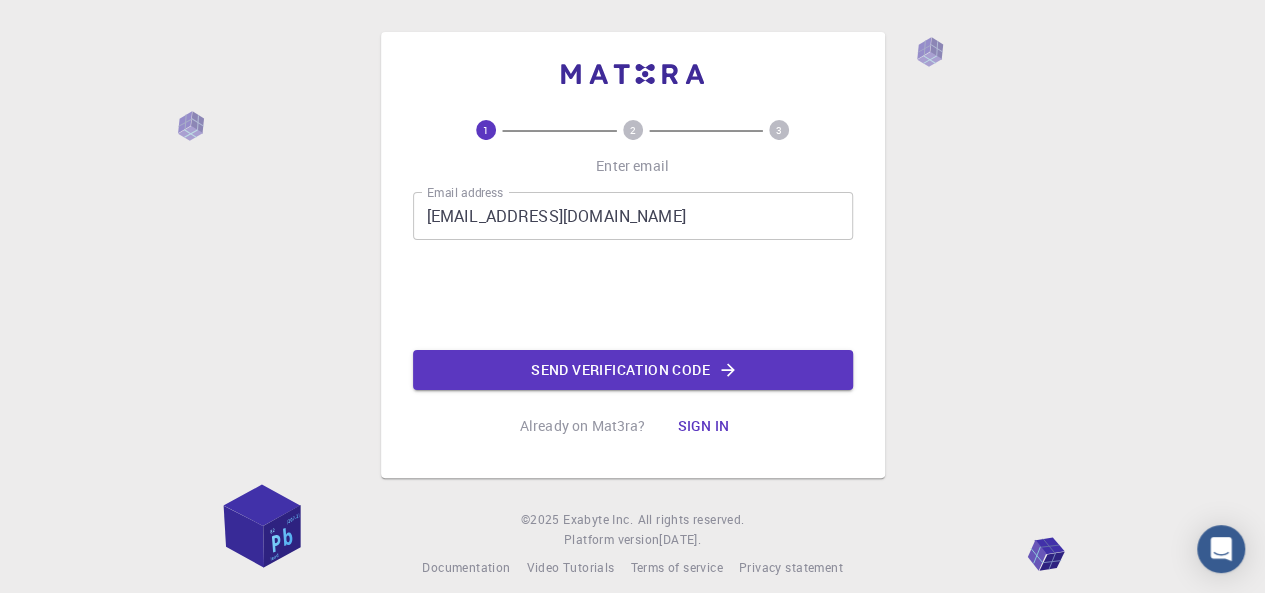 click on "Email address [EMAIL_ADDRESS][DOMAIN_NAME] Email address Send verification code" at bounding box center [633, 291] 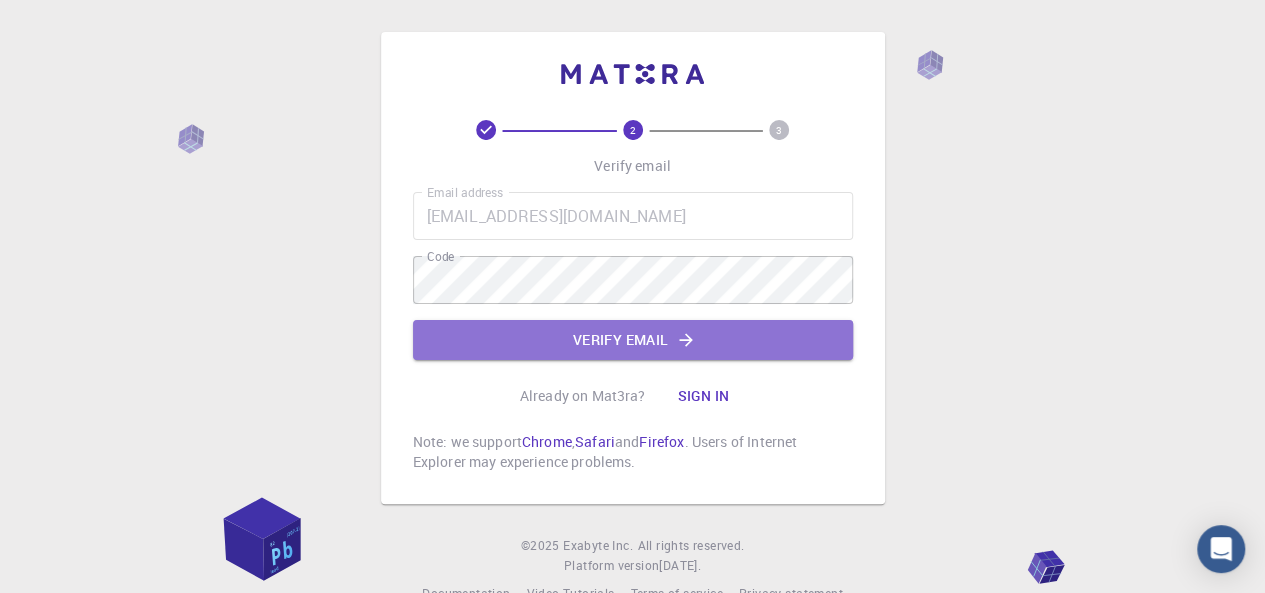 click on "Verify email" 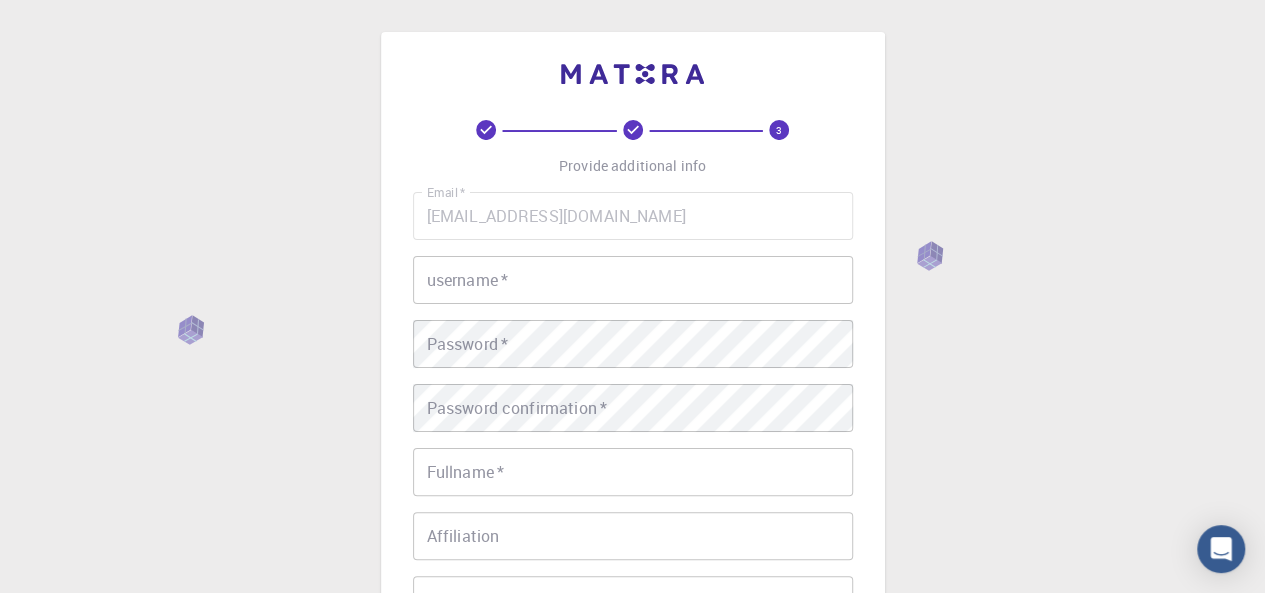 click on "username   *" at bounding box center (633, 280) 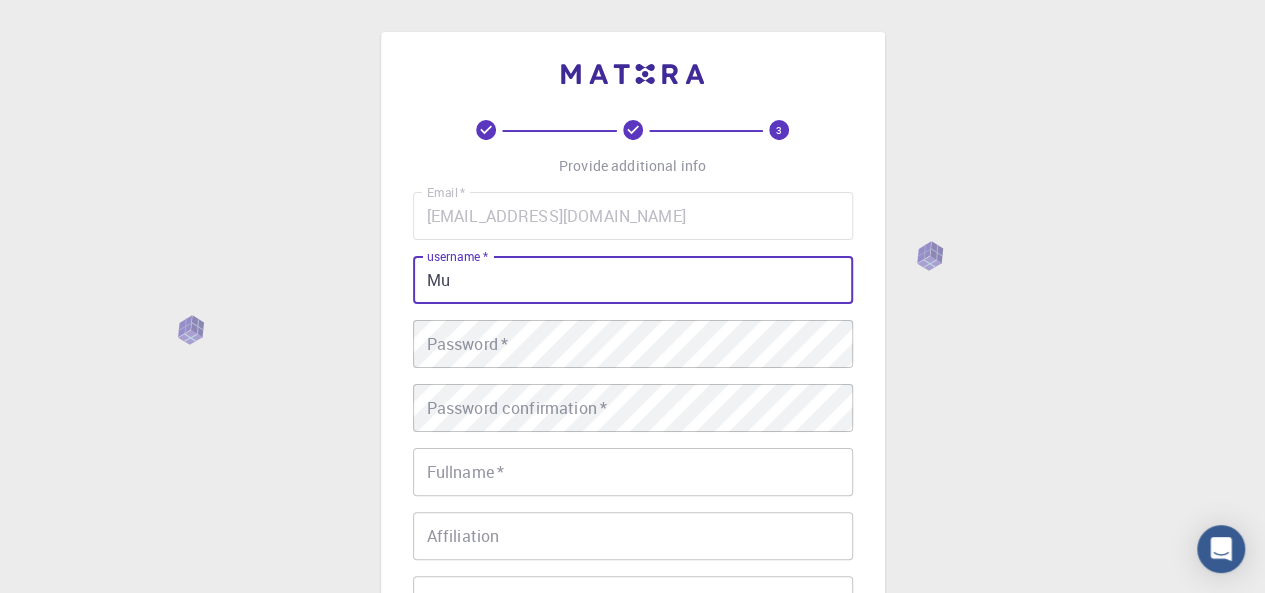 type on "M" 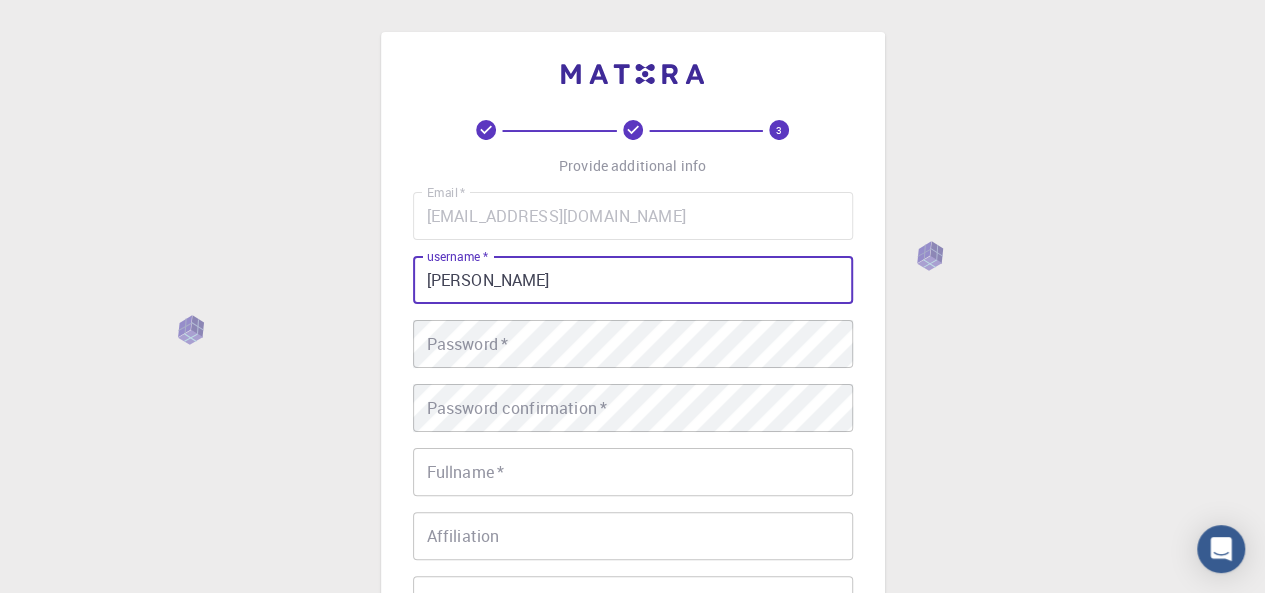type on "[PERSON_NAME]" 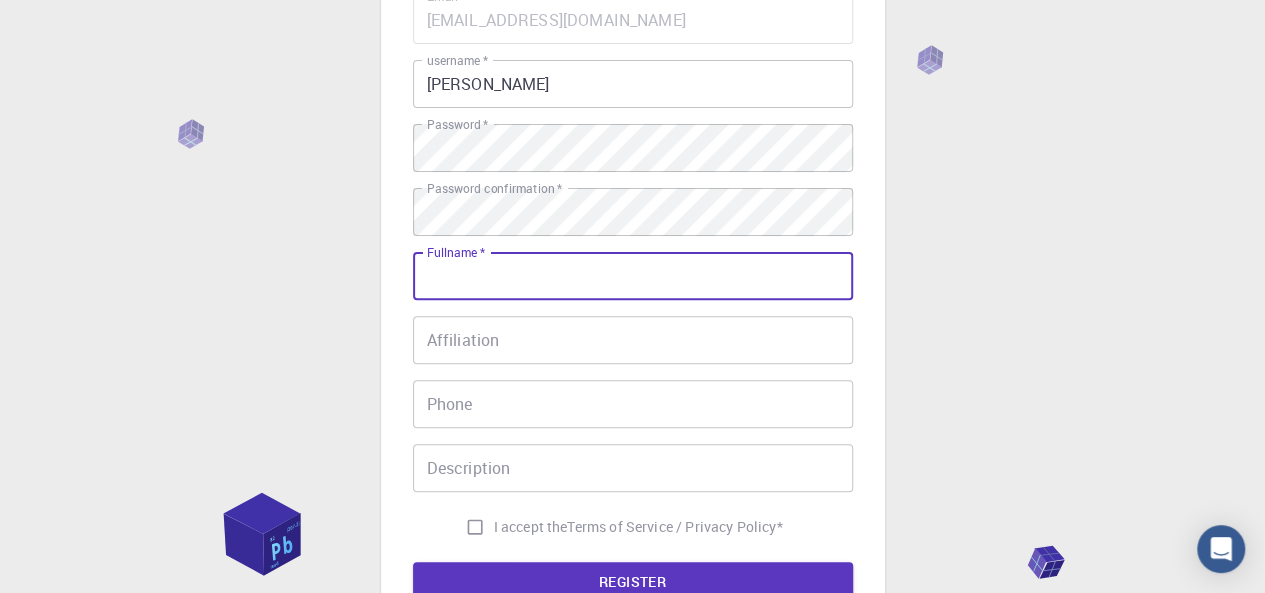 scroll, scrollTop: 200, scrollLeft: 0, axis: vertical 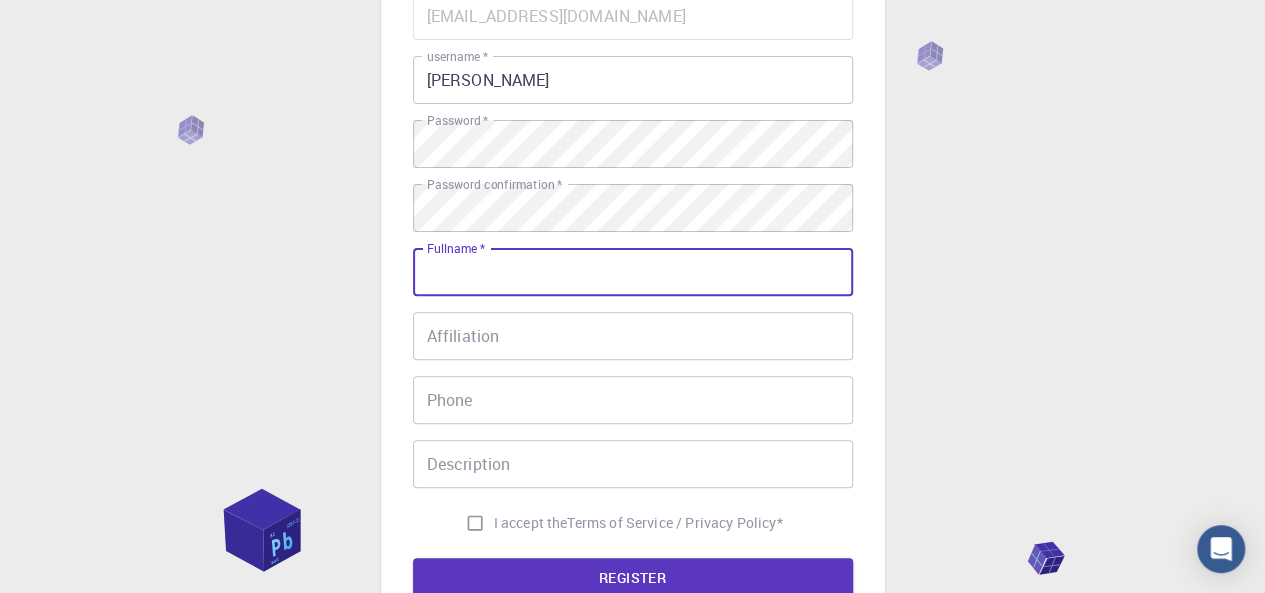 click on "Fullname   *" at bounding box center [633, 272] 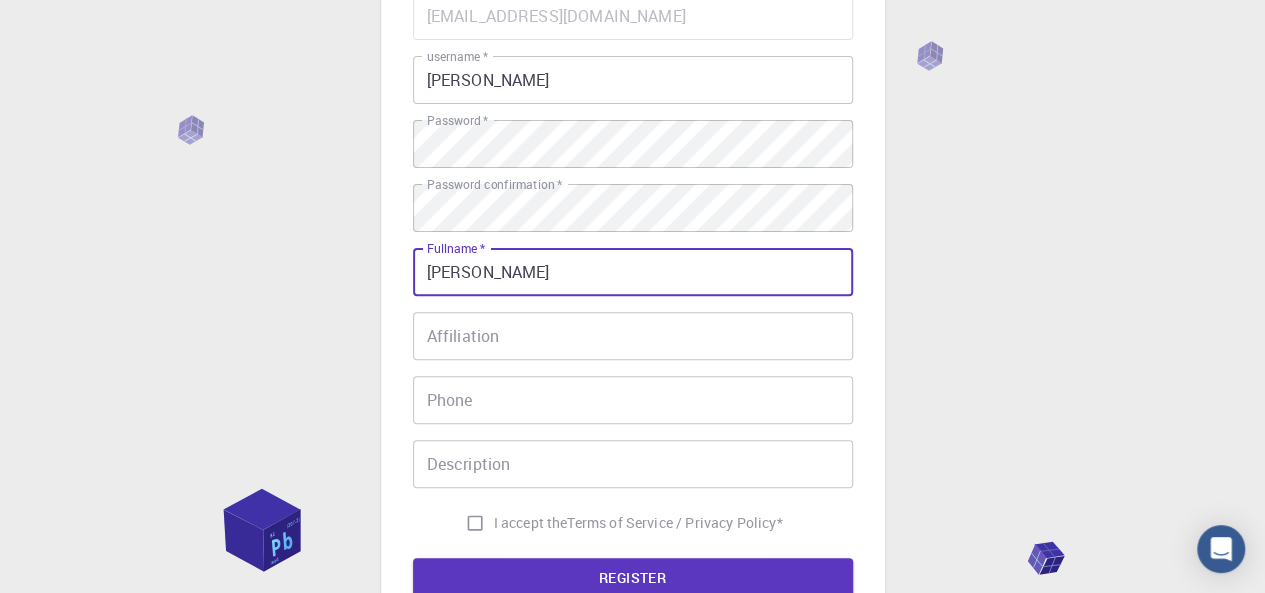 type on "[PERSON_NAME]" 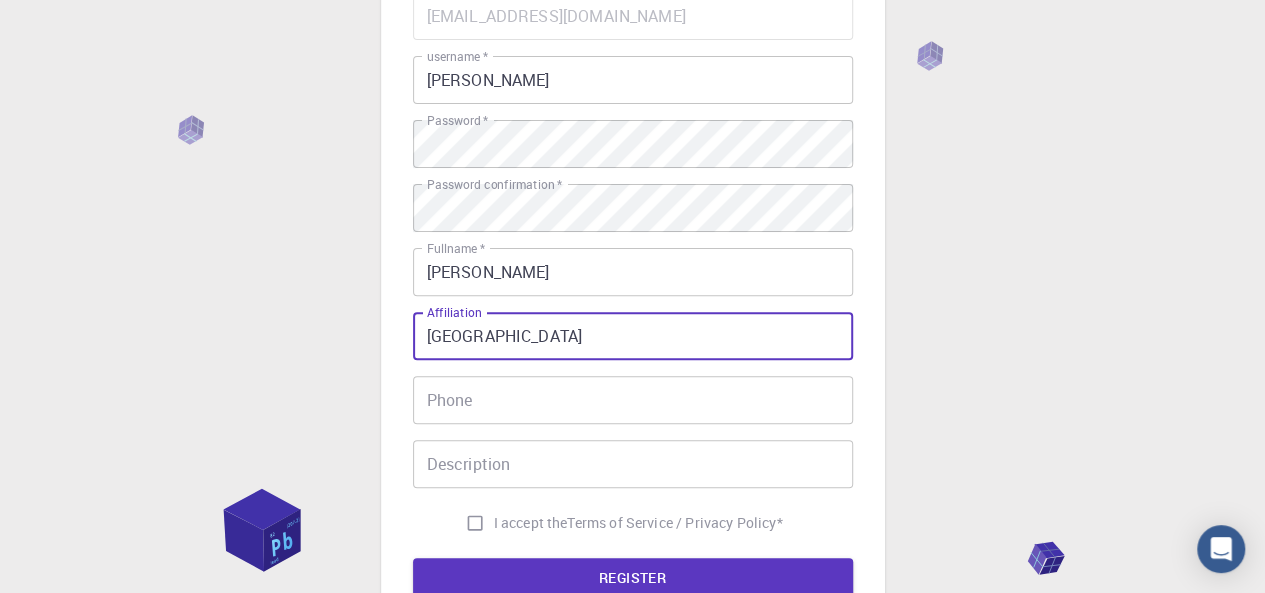 type on "[GEOGRAPHIC_DATA]" 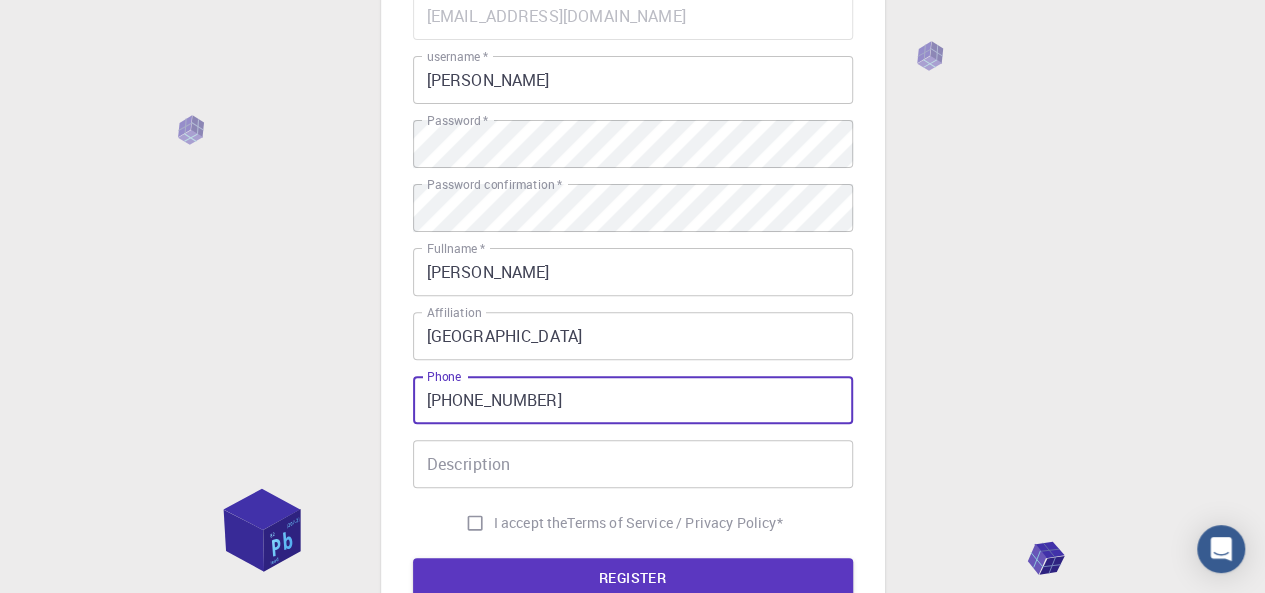 type on "[PHONE_NUMBER]" 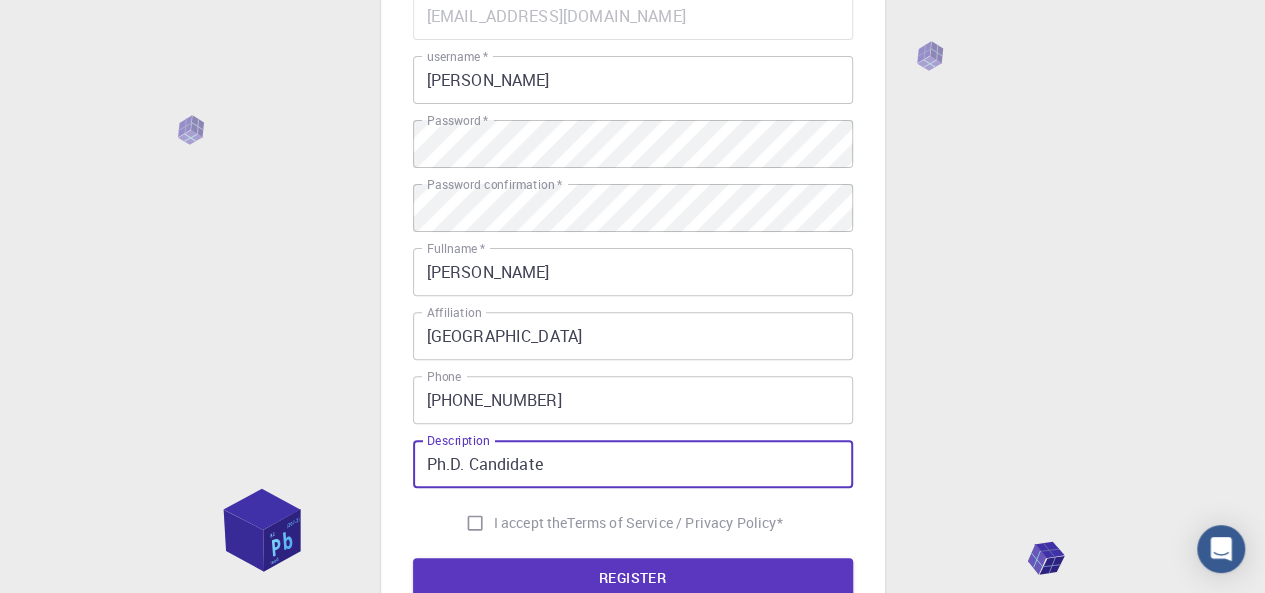 scroll, scrollTop: 300, scrollLeft: 0, axis: vertical 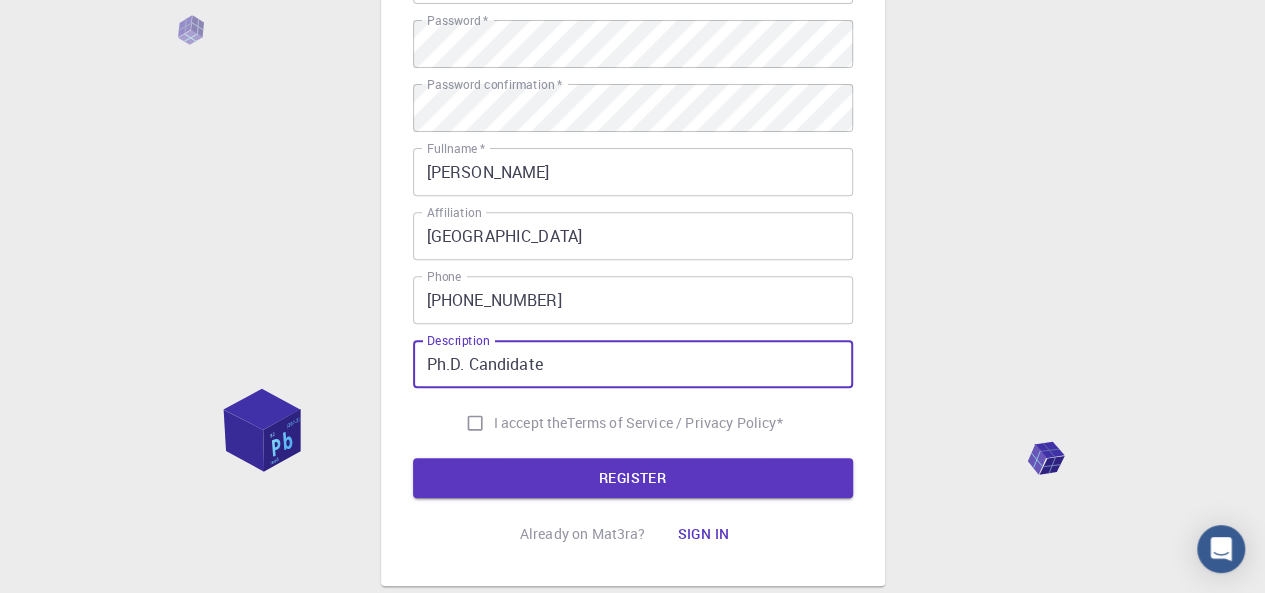 type on "Ph.D. Candidate" 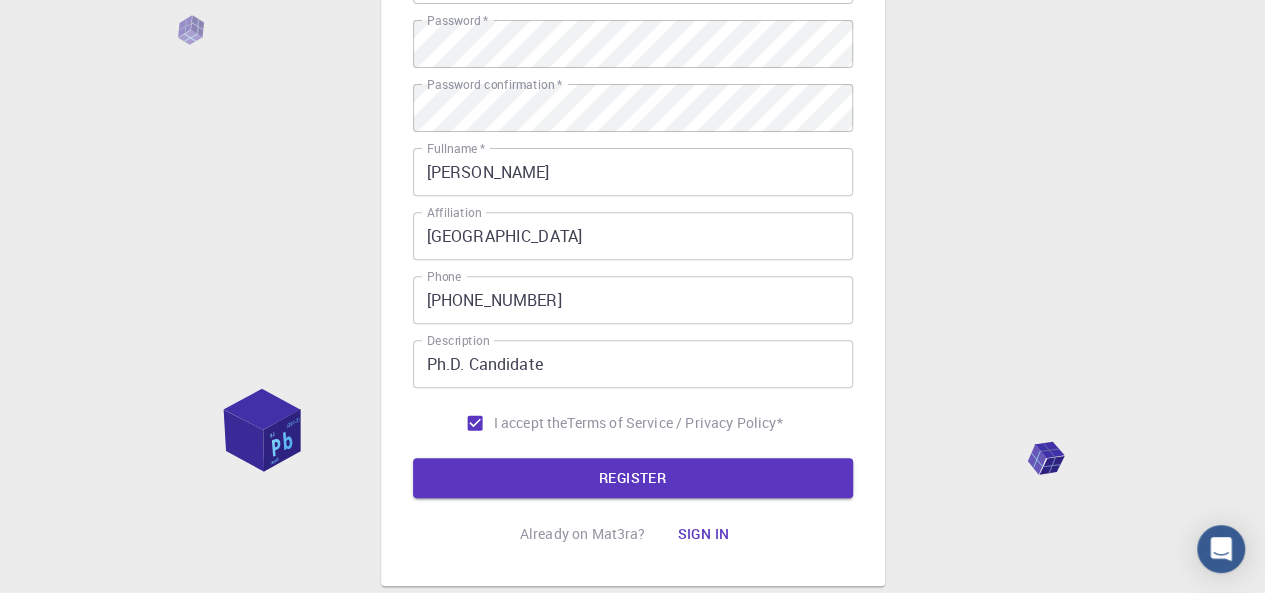 click on "REGISTER" at bounding box center [633, 478] 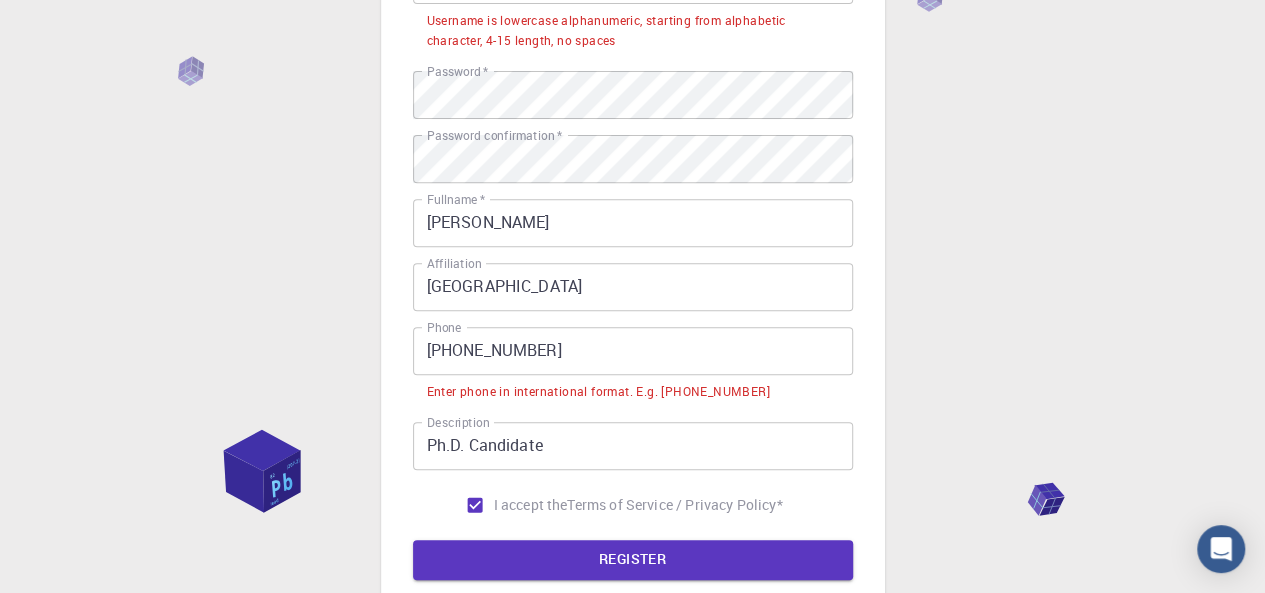 click on "[PHONE_NUMBER]" at bounding box center [633, 351] 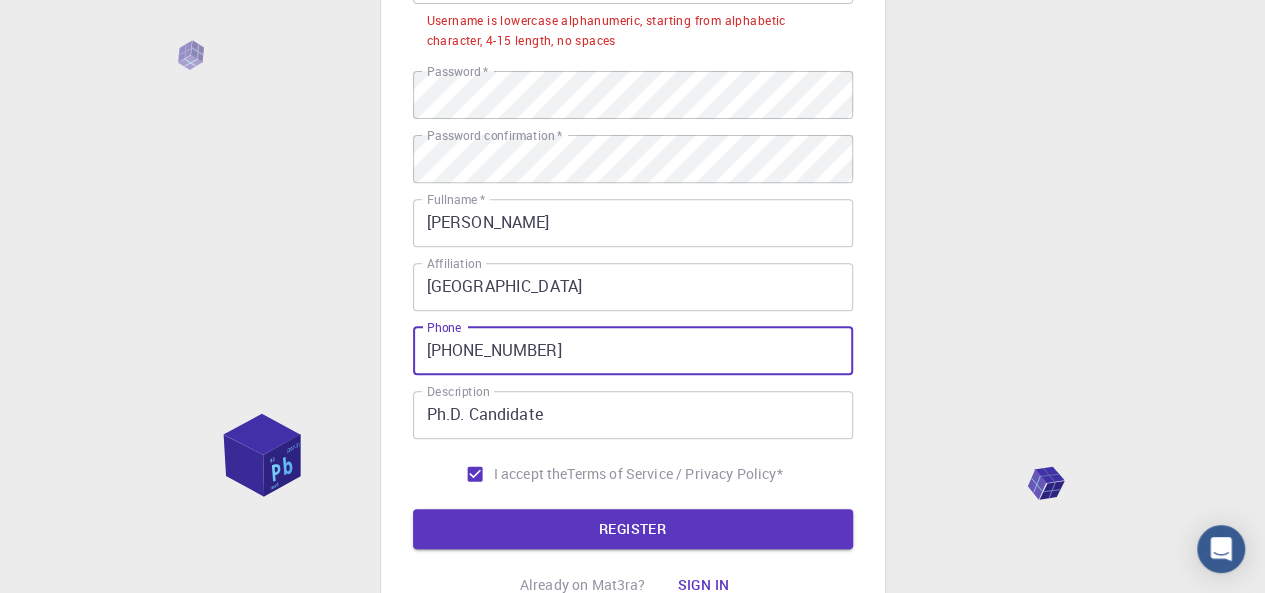 type on "[PHONE_NUMBER]" 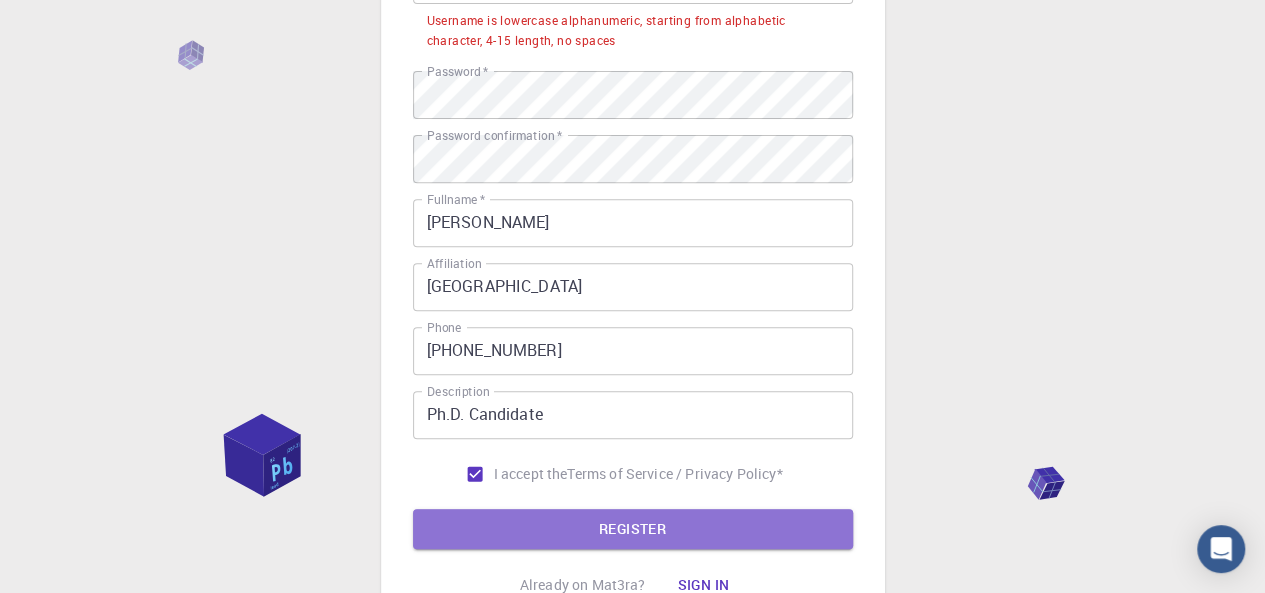 click on "REGISTER" at bounding box center [633, 529] 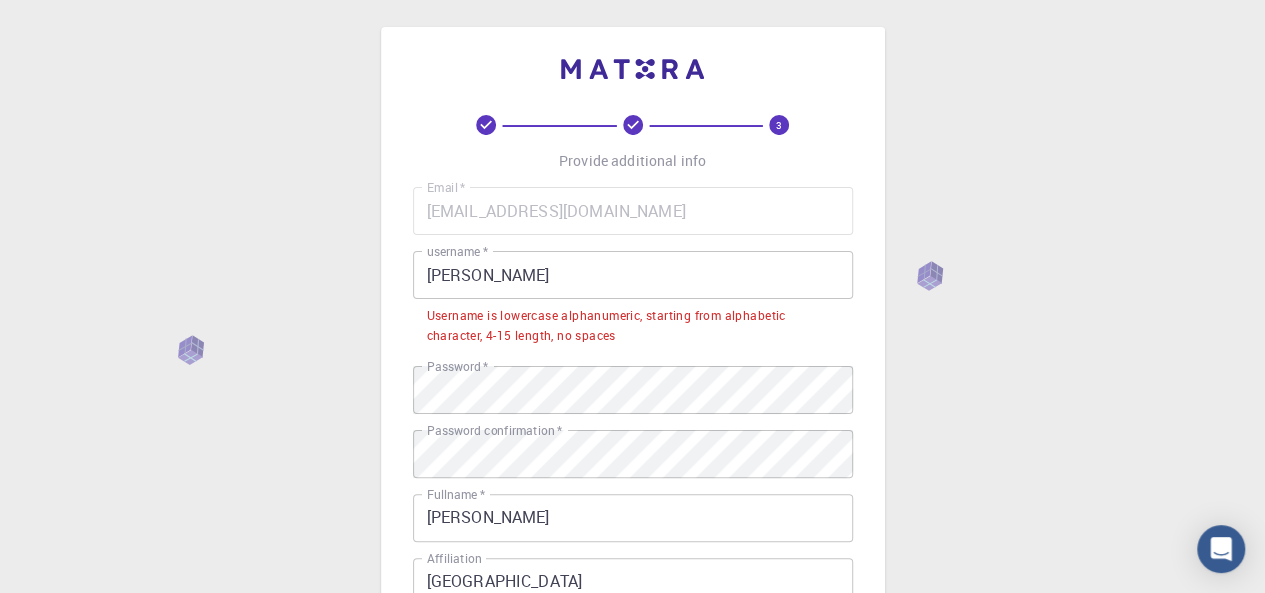 scroll, scrollTop: 0, scrollLeft: 0, axis: both 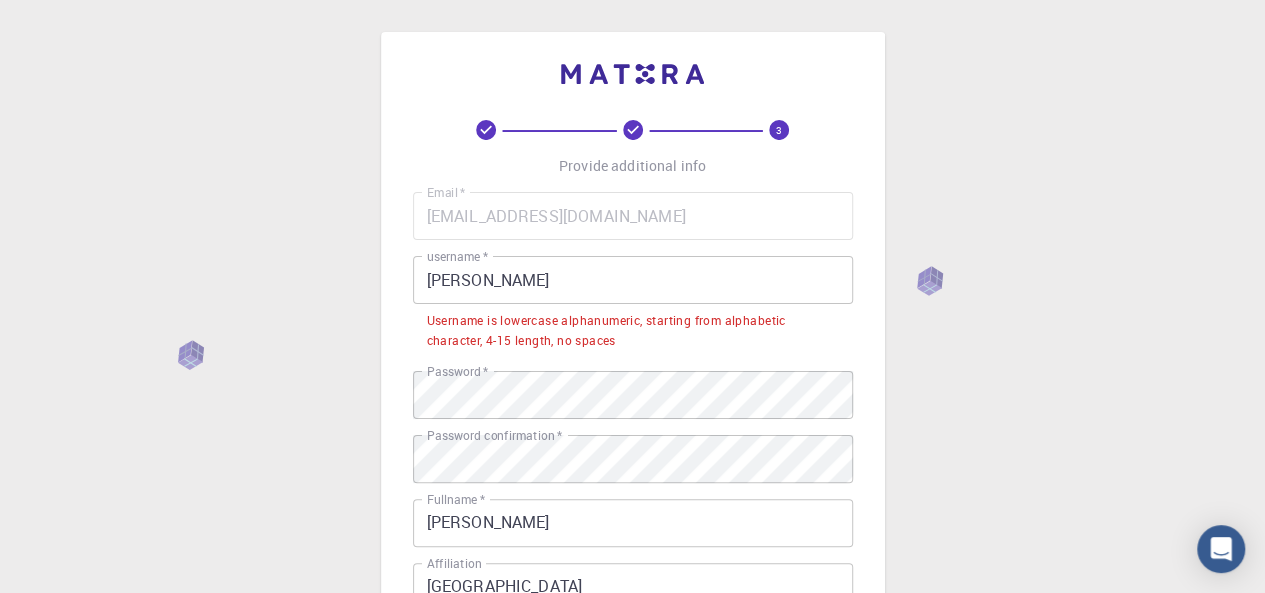 click on "[PERSON_NAME]" at bounding box center (633, 280) 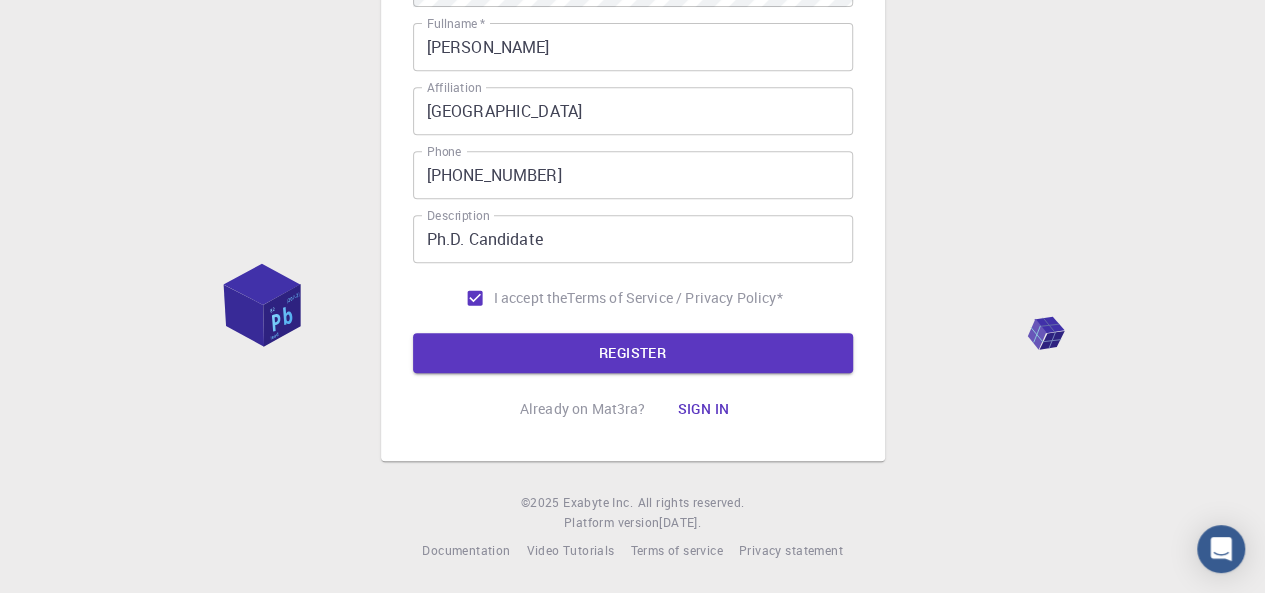 click on "REGISTER" at bounding box center (633, 353) 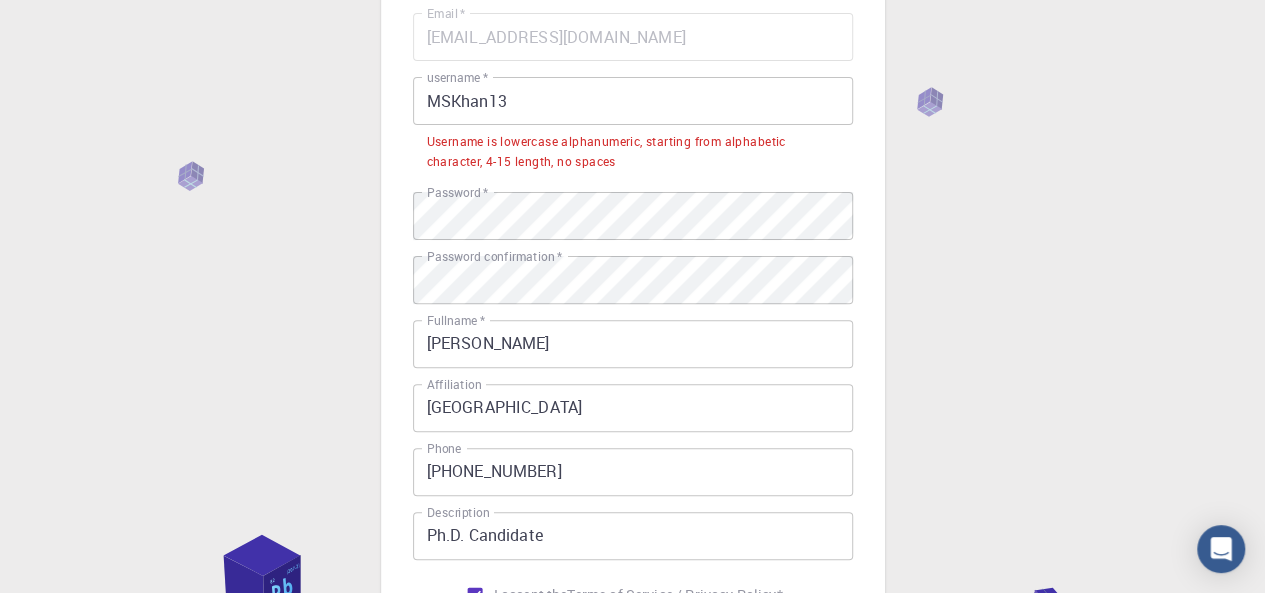 scroll, scrollTop: 177, scrollLeft: 0, axis: vertical 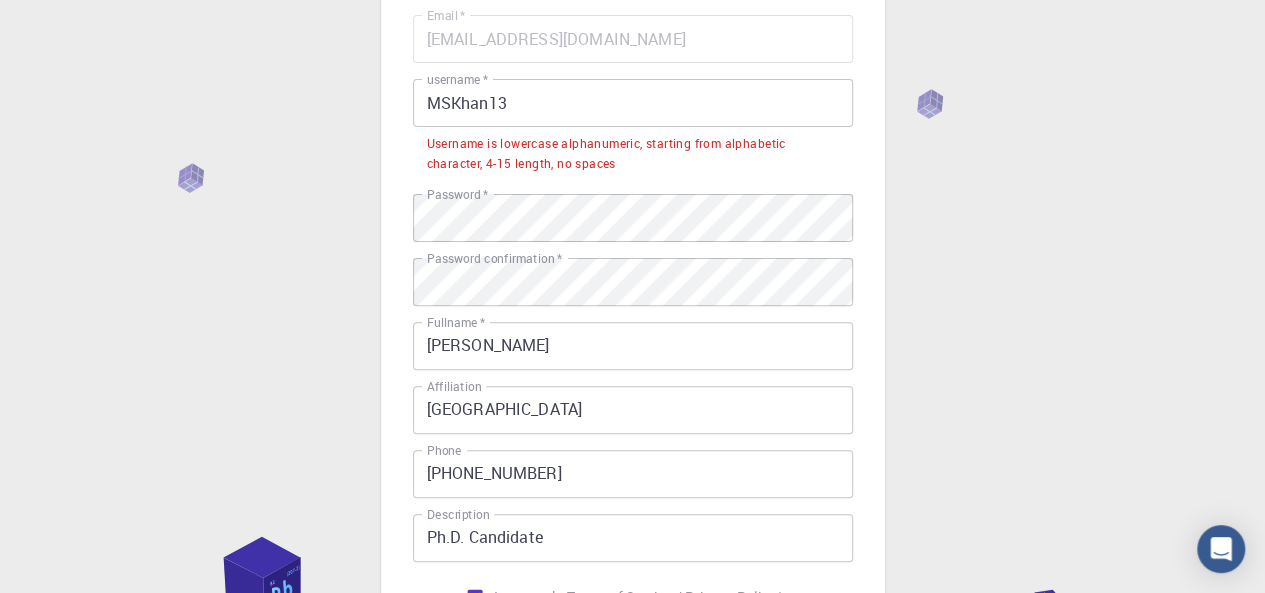 click on "MSKhan13" at bounding box center (633, 103) 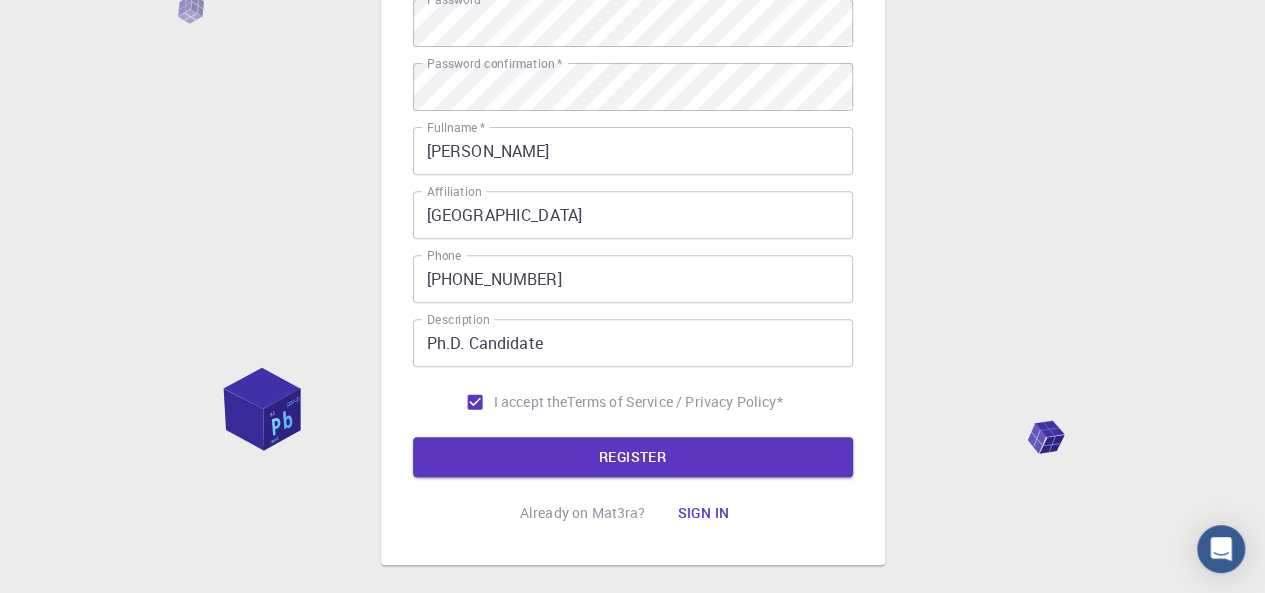 scroll, scrollTop: 426, scrollLeft: 0, axis: vertical 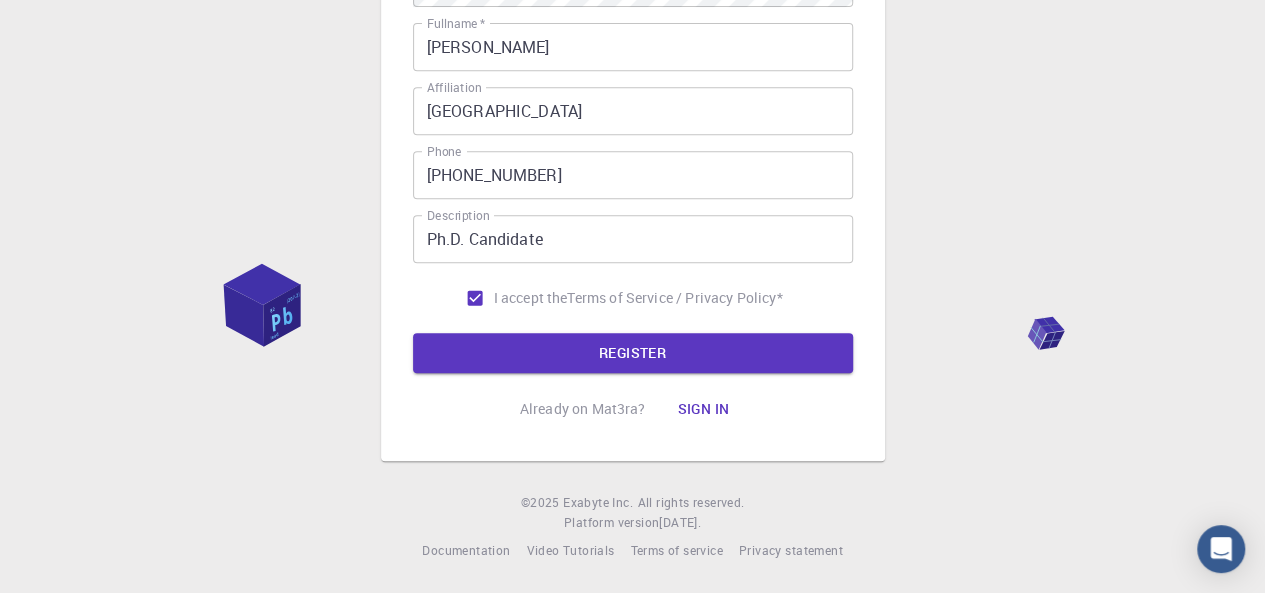 type on "mskhan13" 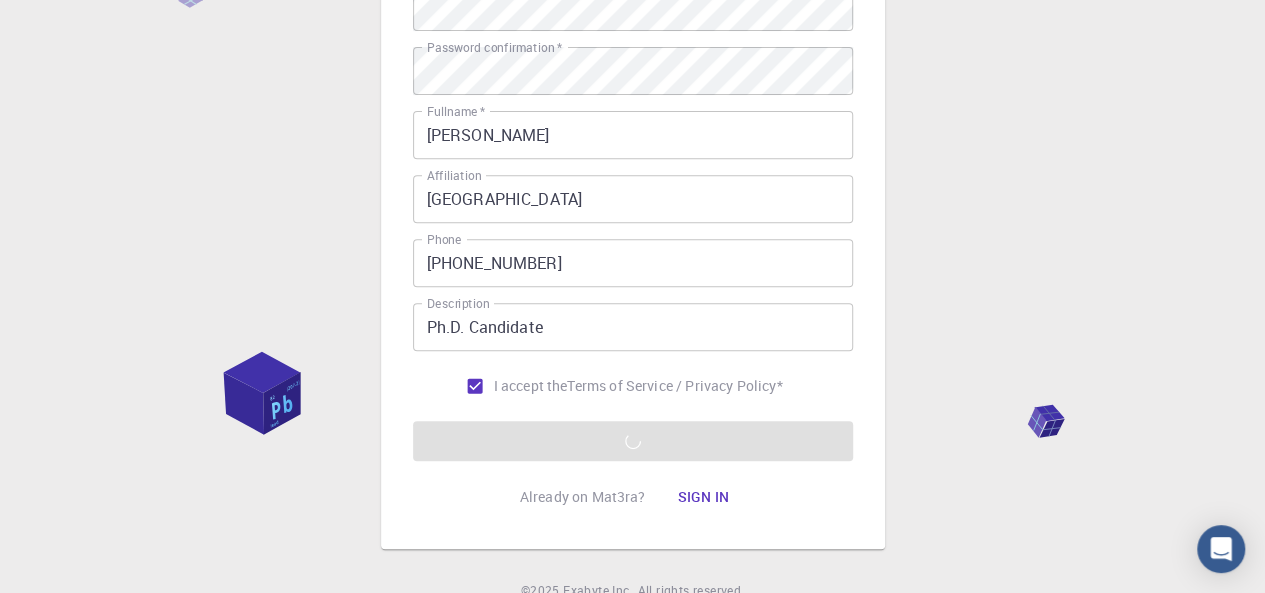 scroll, scrollTop: 426, scrollLeft: 0, axis: vertical 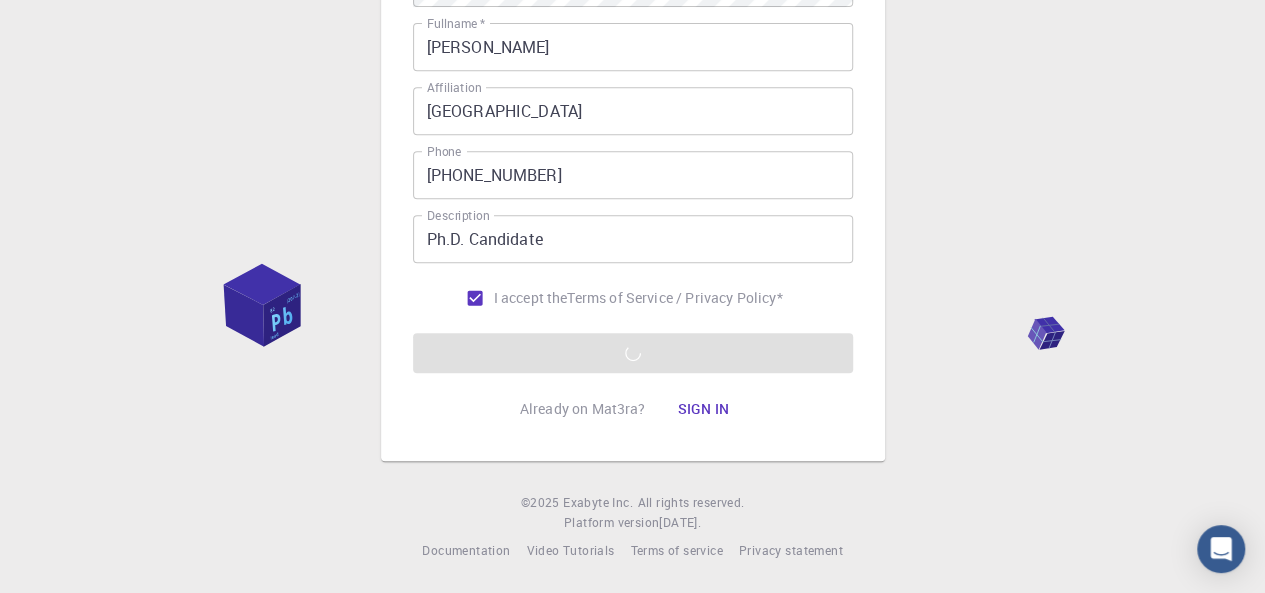 click on "Email   * [EMAIL_ADDRESS][DOMAIN_NAME] Email   * username   * mskhan13 username   * Password   * Password   * Password confirmation   * Password confirmation   * Fullname   * [PERSON_NAME] [PERSON_NAME] Fullname   * Affiliation [GEOGRAPHIC_DATA] Affiliation Phone [PHONE_NUMBER] Phone Description Ph.D. Candidate Description I accept the  Terms of Service / Privacy Policy  * REGISTER" at bounding box center (633, 70) 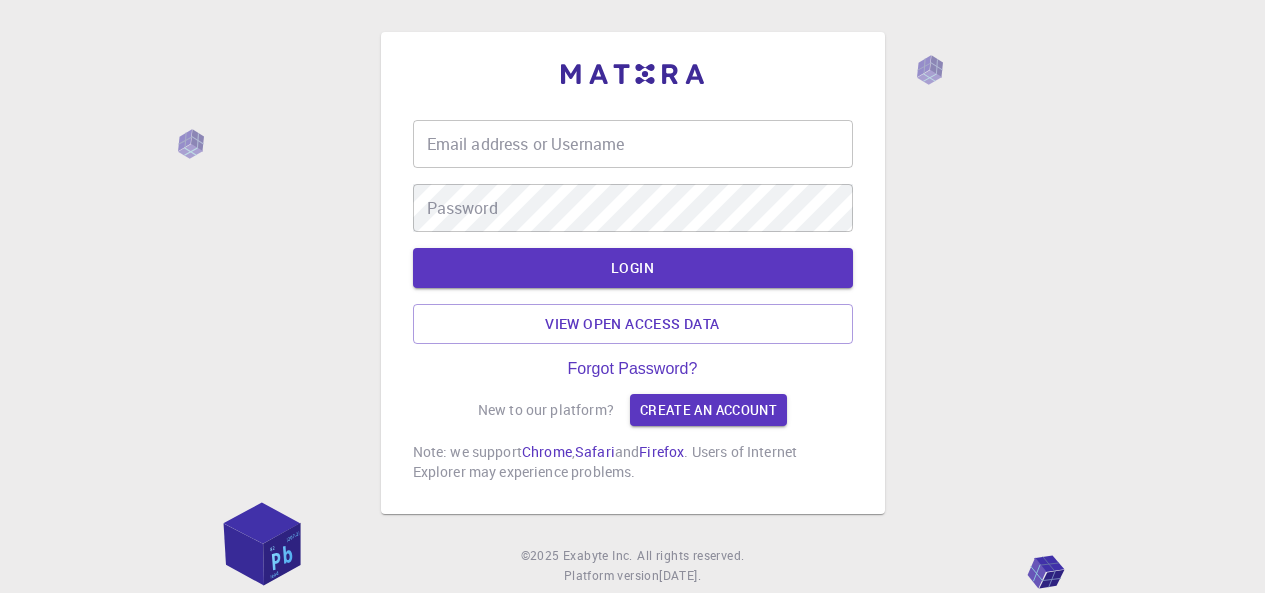 scroll, scrollTop: 0, scrollLeft: 0, axis: both 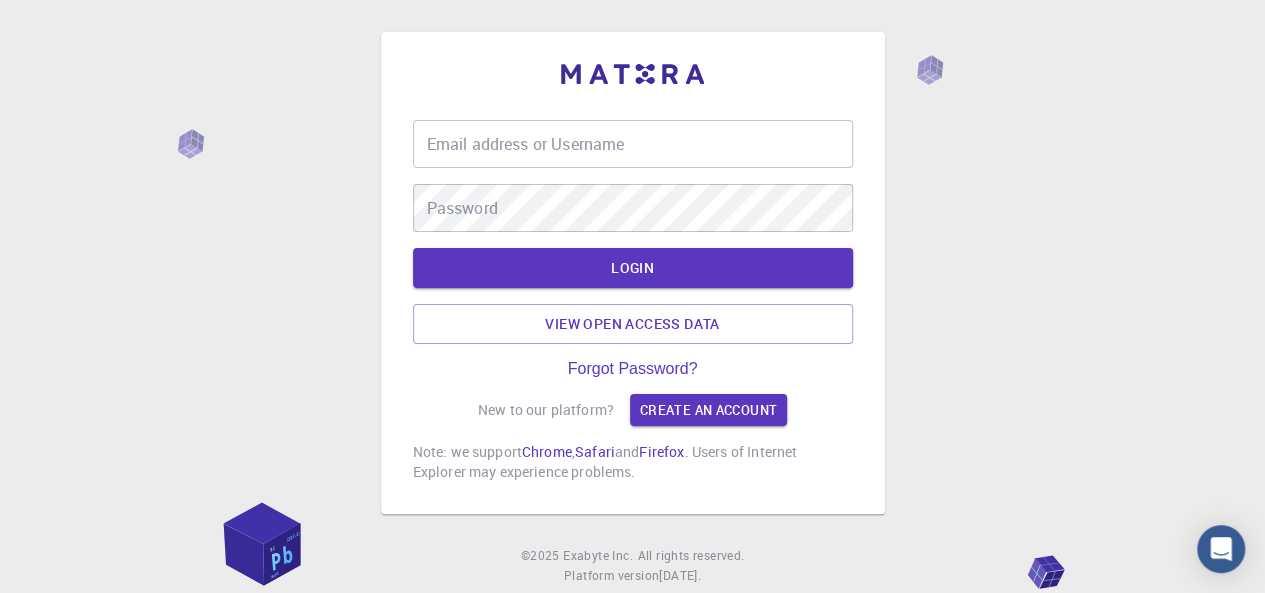 type on "mskhan13" 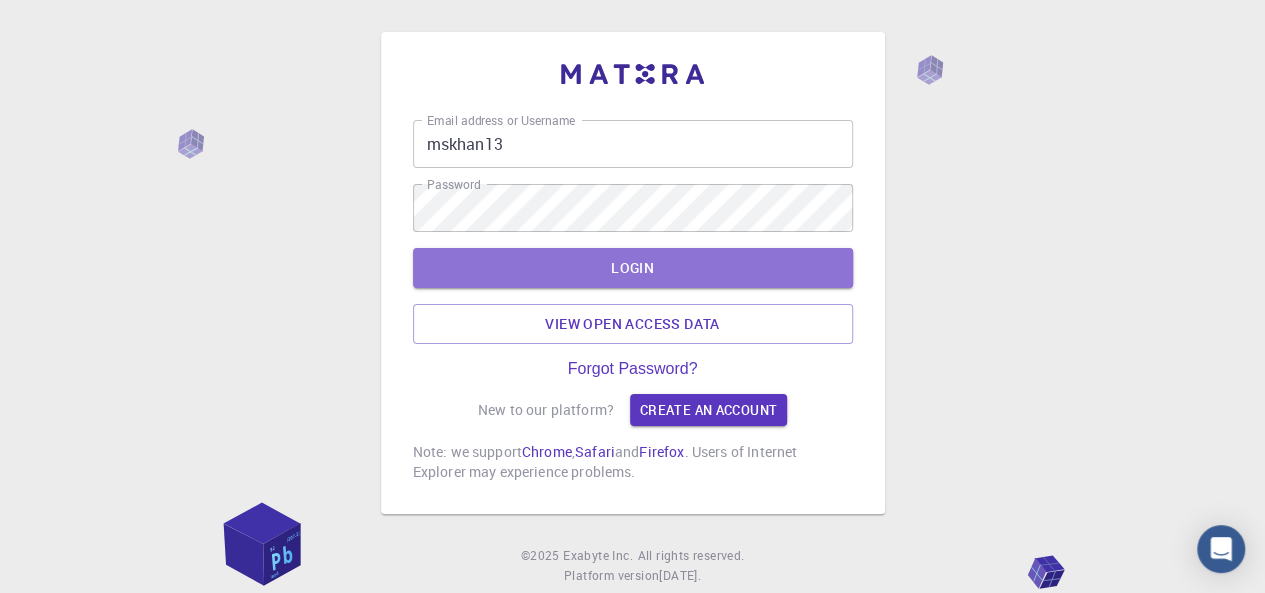 click on "LOGIN" at bounding box center [633, 268] 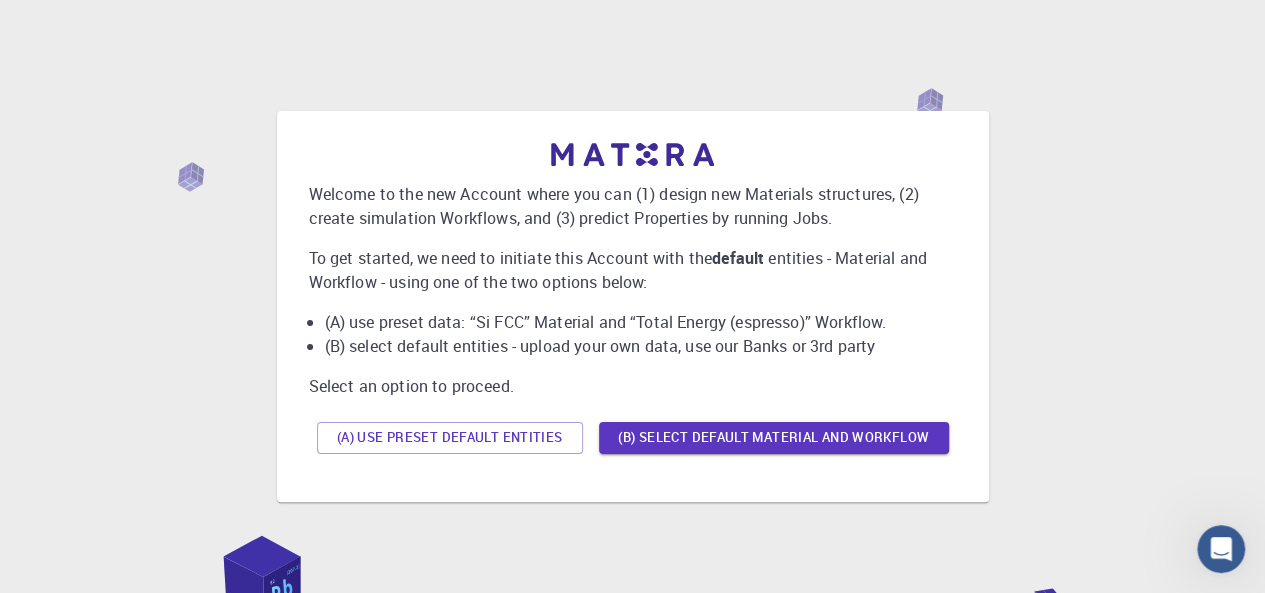 scroll, scrollTop: 0, scrollLeft: 0, axis: both 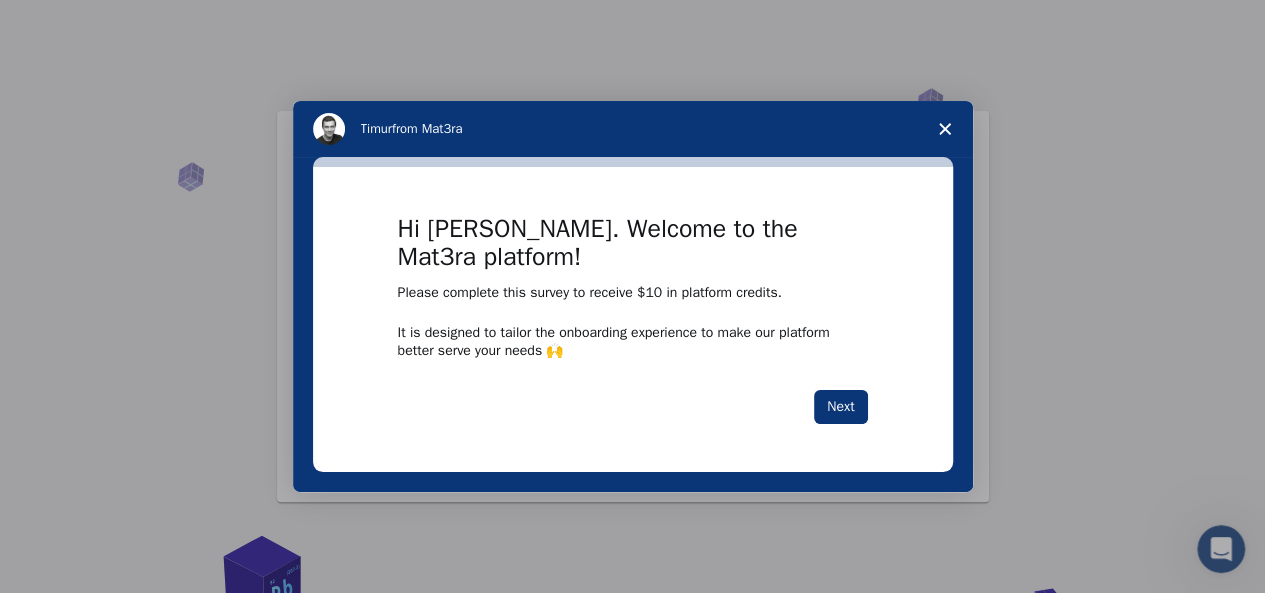 click on "Next" at bounding box center [840, 407] 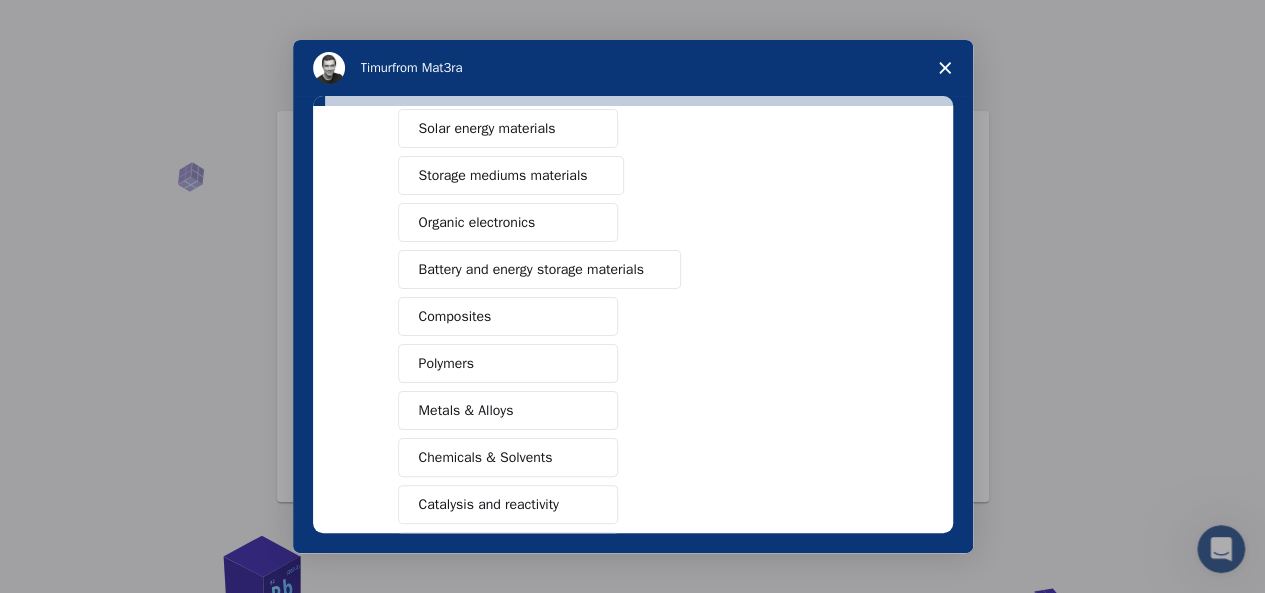 scroll, scrollTop: 200, scrollLeft: 0, axis: vertical 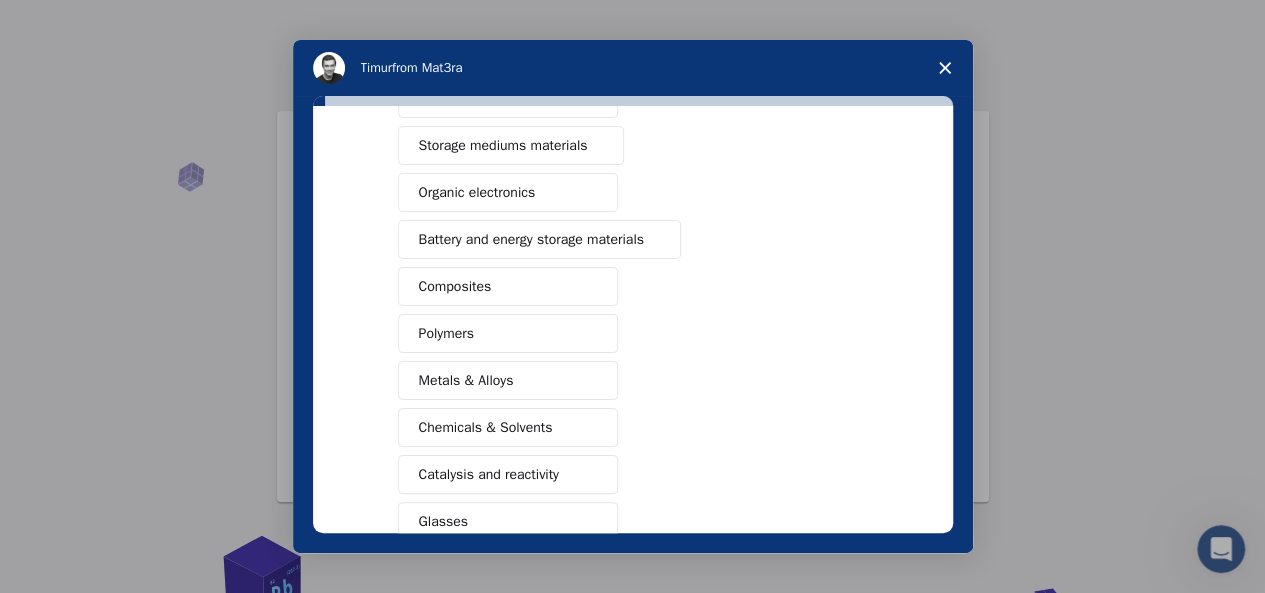 click on "Polymers" at bounding box center [508, 333] 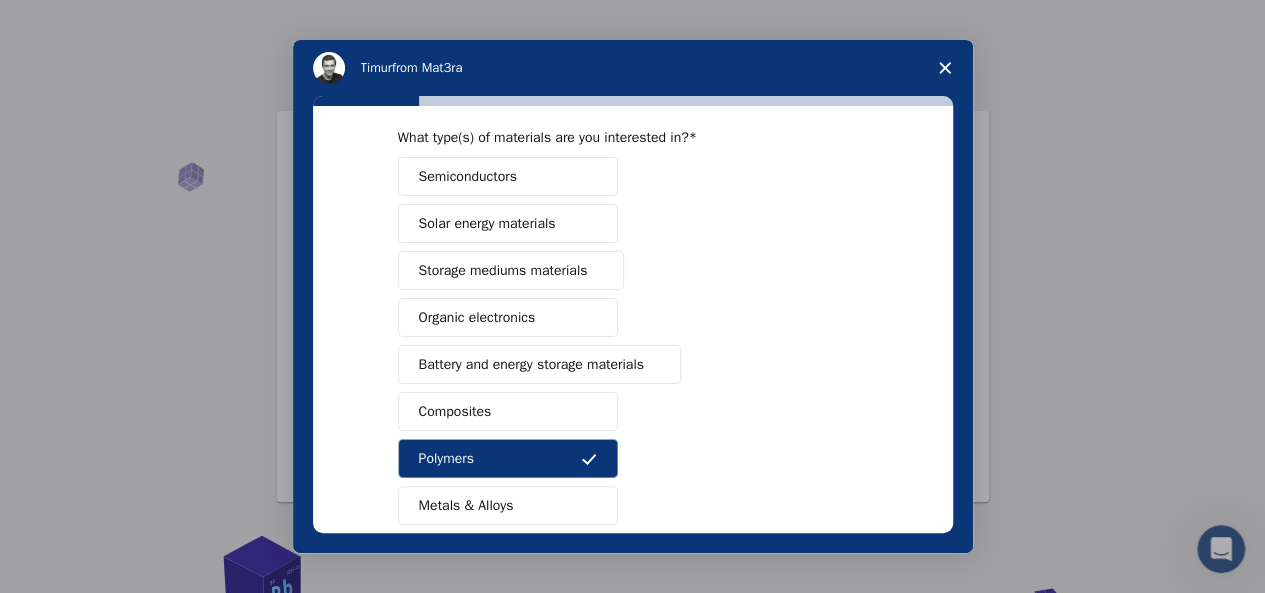 scroll, scrollTop: 64, scrollLeft: 0, axis: vertical 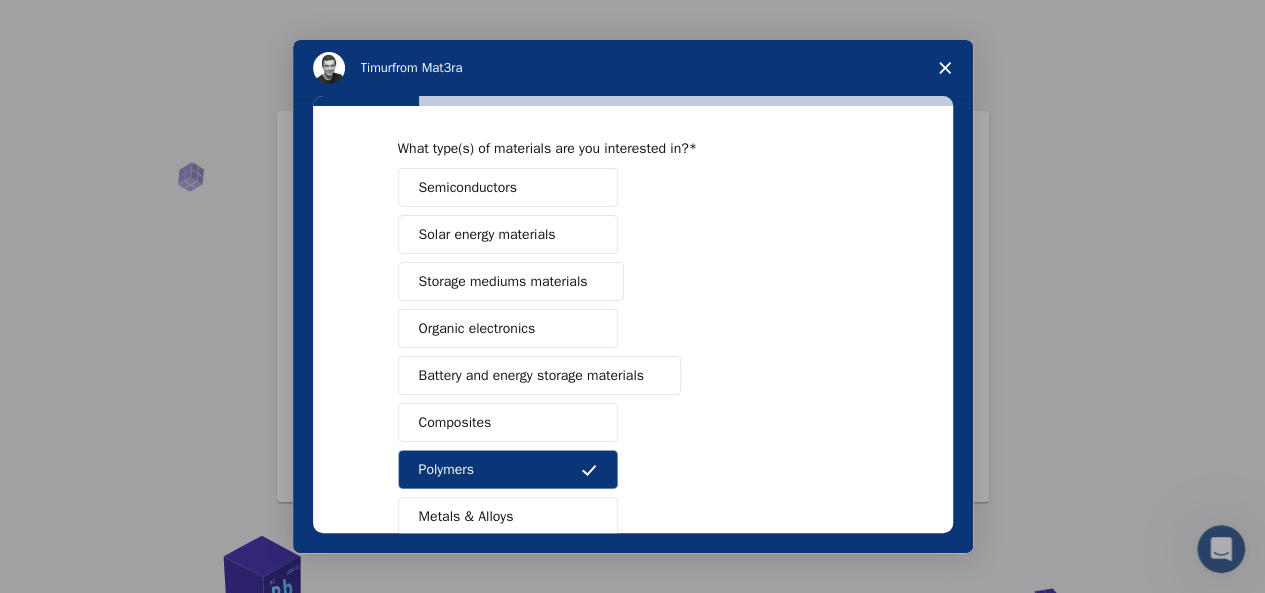 click on "Composites" at bounding box center (508, 422) 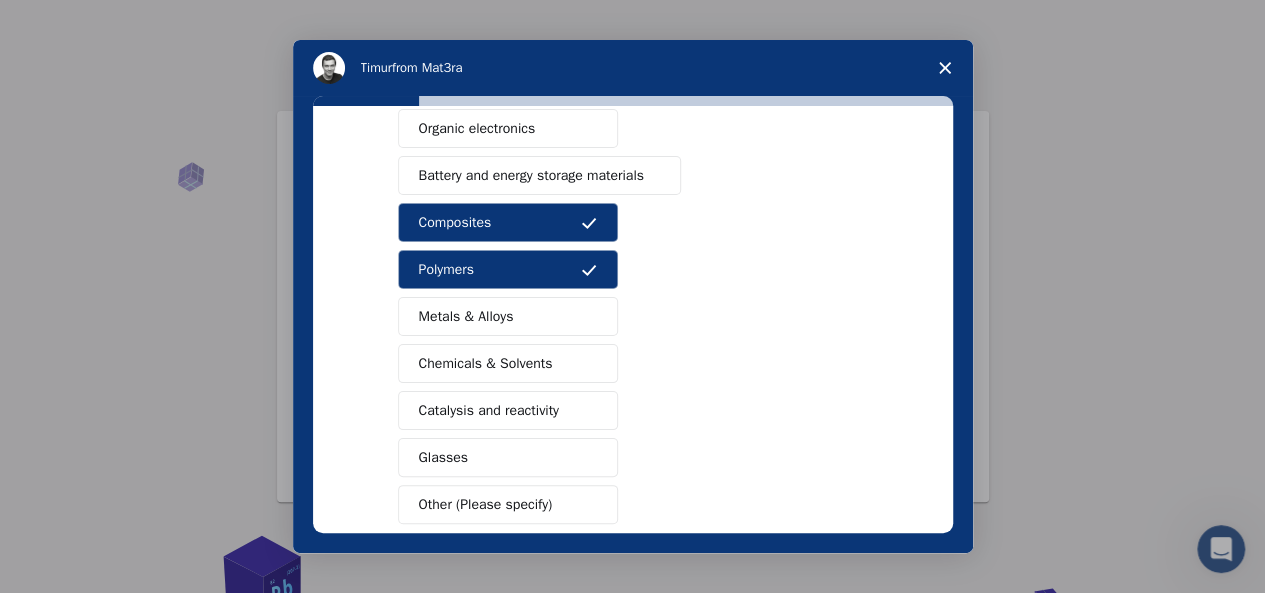 scroll, scrollTop: 364, scrollLeft: 0, axis: vertical 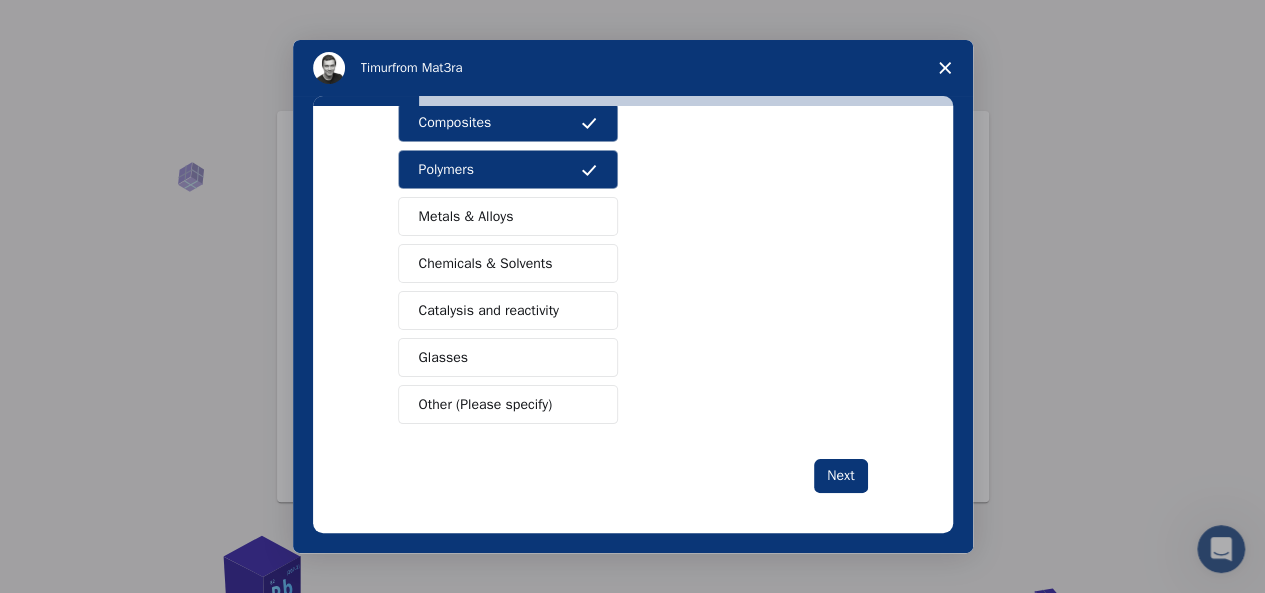 click on "Metals & Alloys" at bounding box center [508, 216] 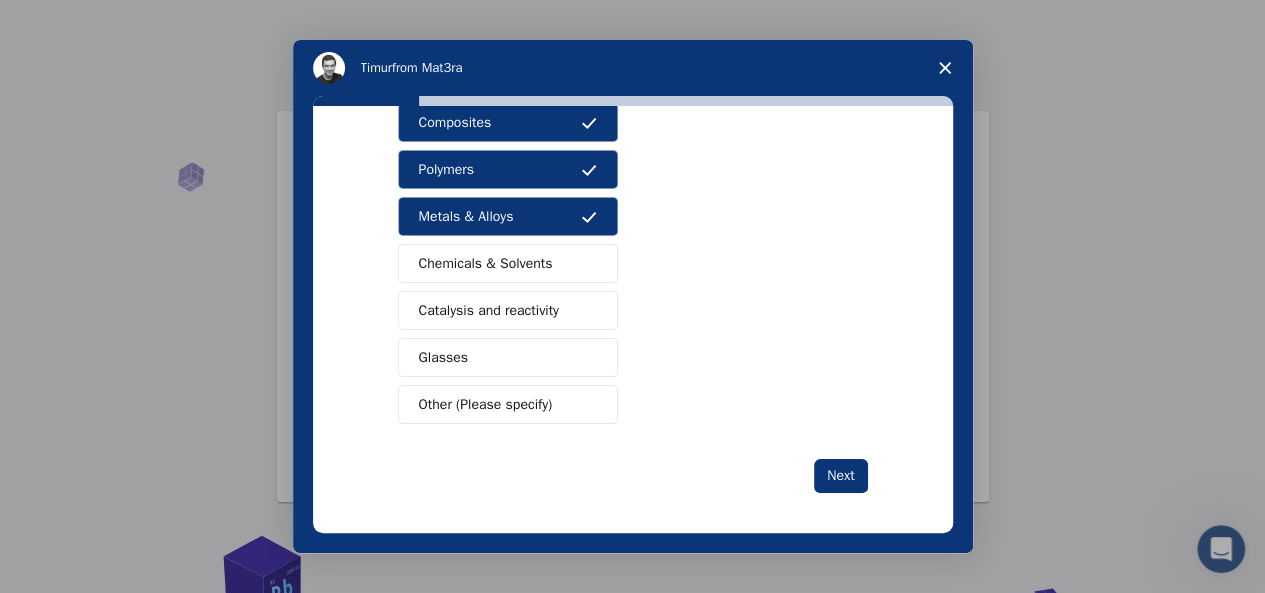 click on "Next" at bounding box center (840, 476) 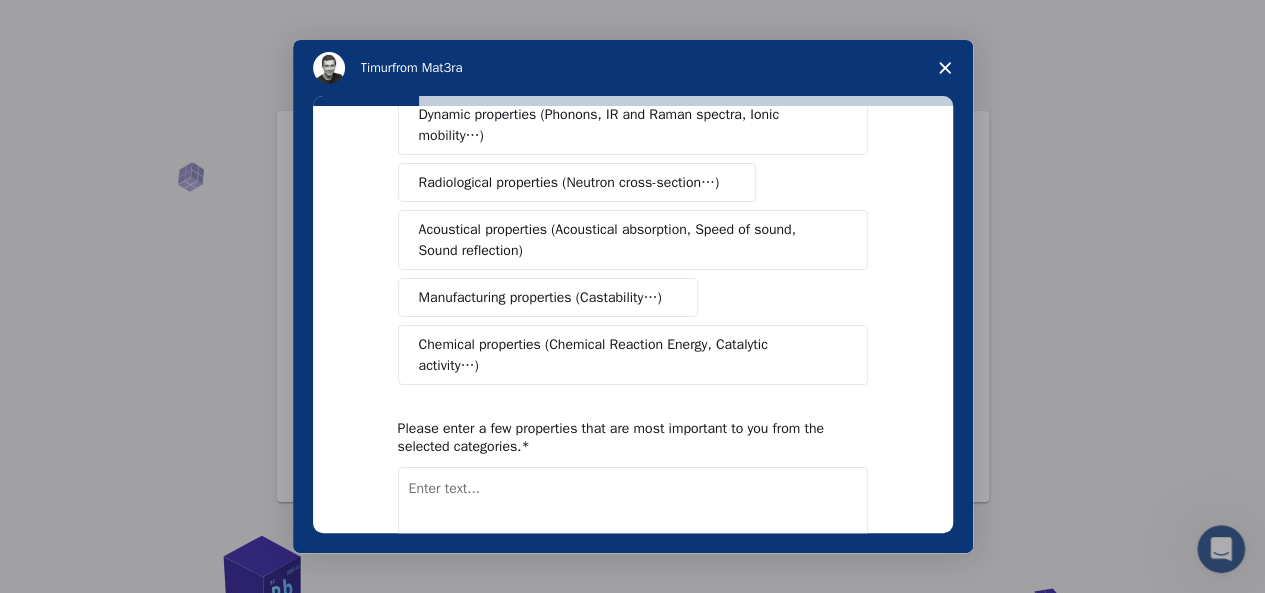 scroll, scrollTop: 0, scrollLeft: 0, axis: both 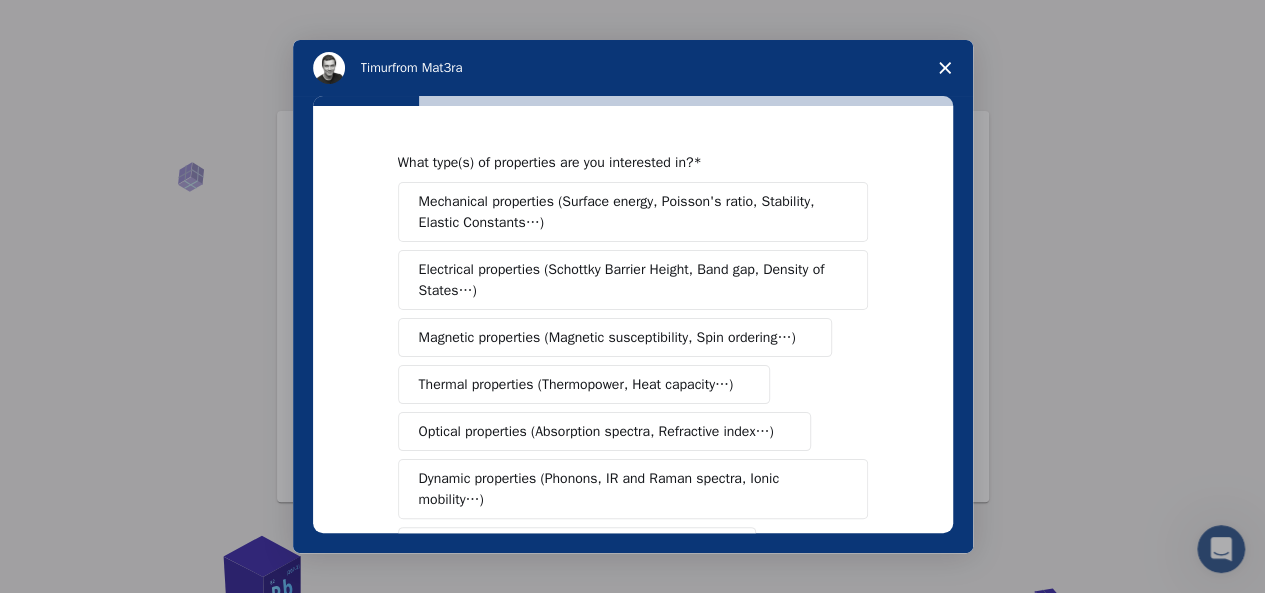 click on "Optical properties (Absorption spectra, Refractive index…)" at bounding box center (596, 431) 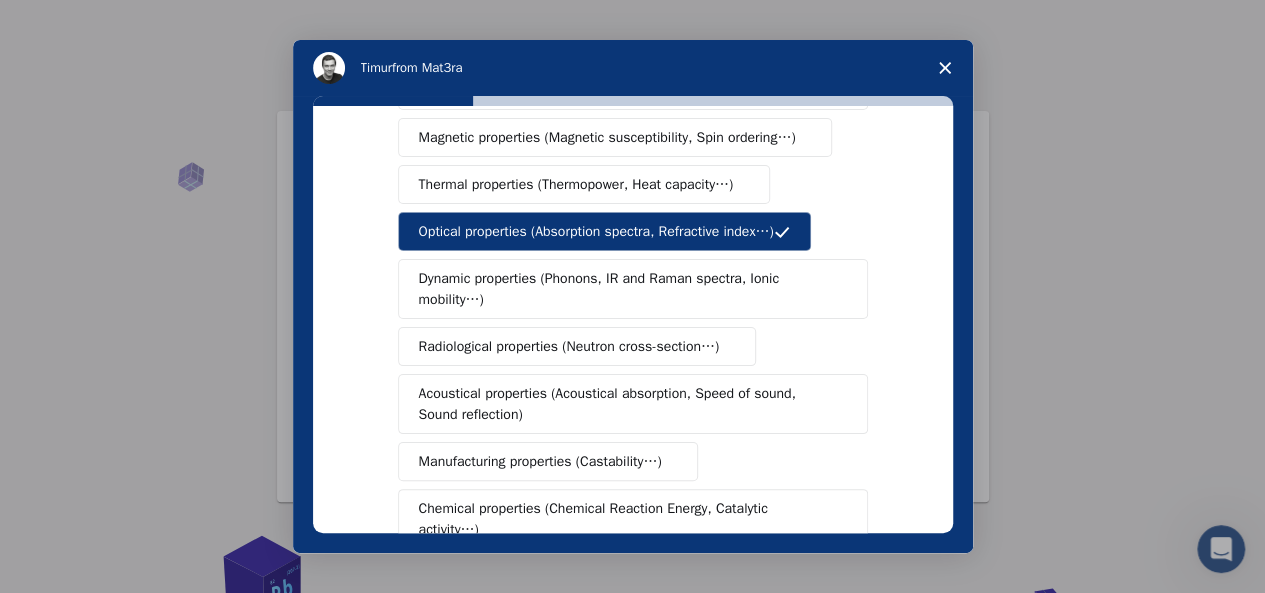 scroll, scrollTop: 100, scrollLeft: 0, axis: vertical 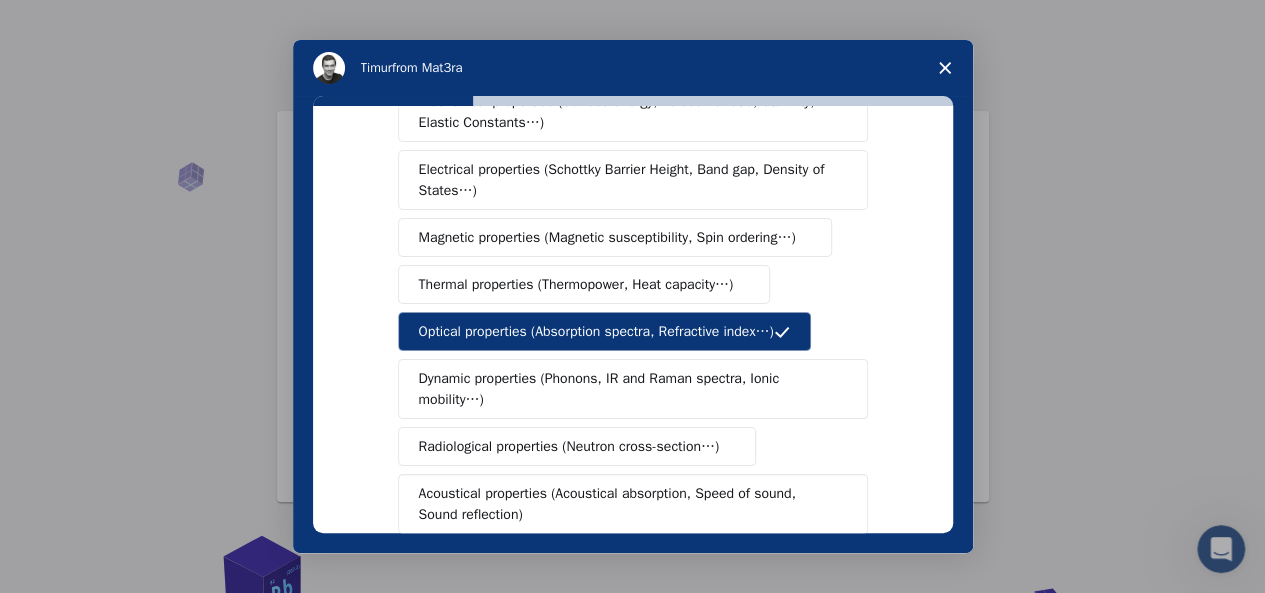 click on "Thermal properties (Thermopower, Heat capacity…)" at bounding box center [576, 284] 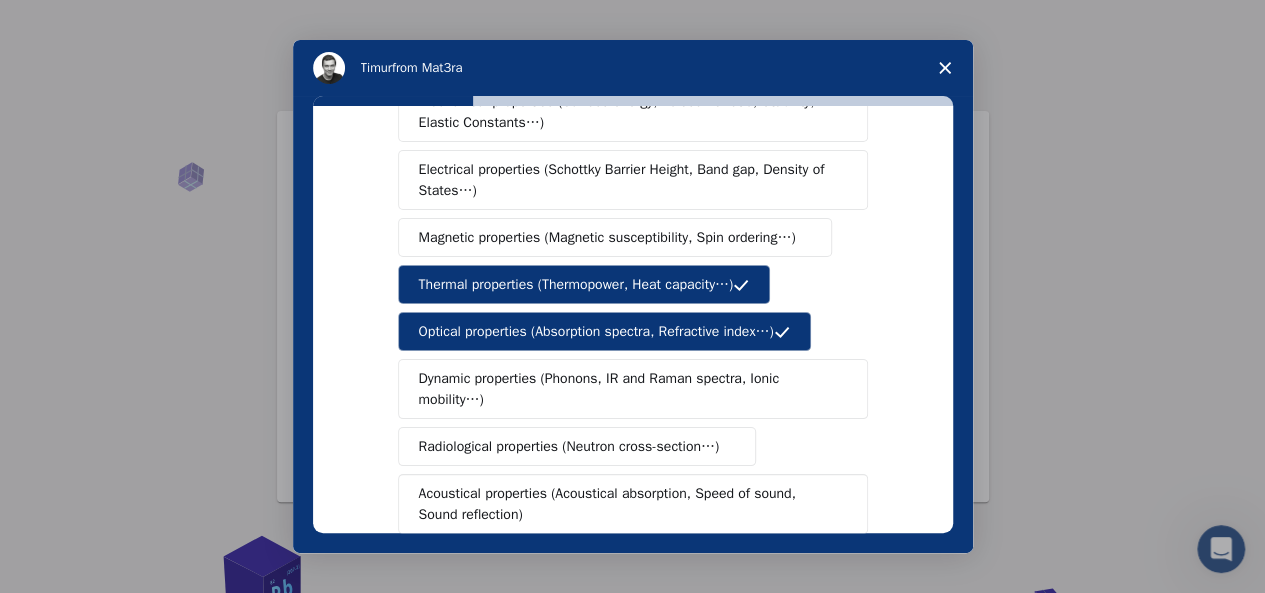 click on "Magnetic properties (Magnetic susceptibility, Spin ordering…)" at bounding box center [607, 237] 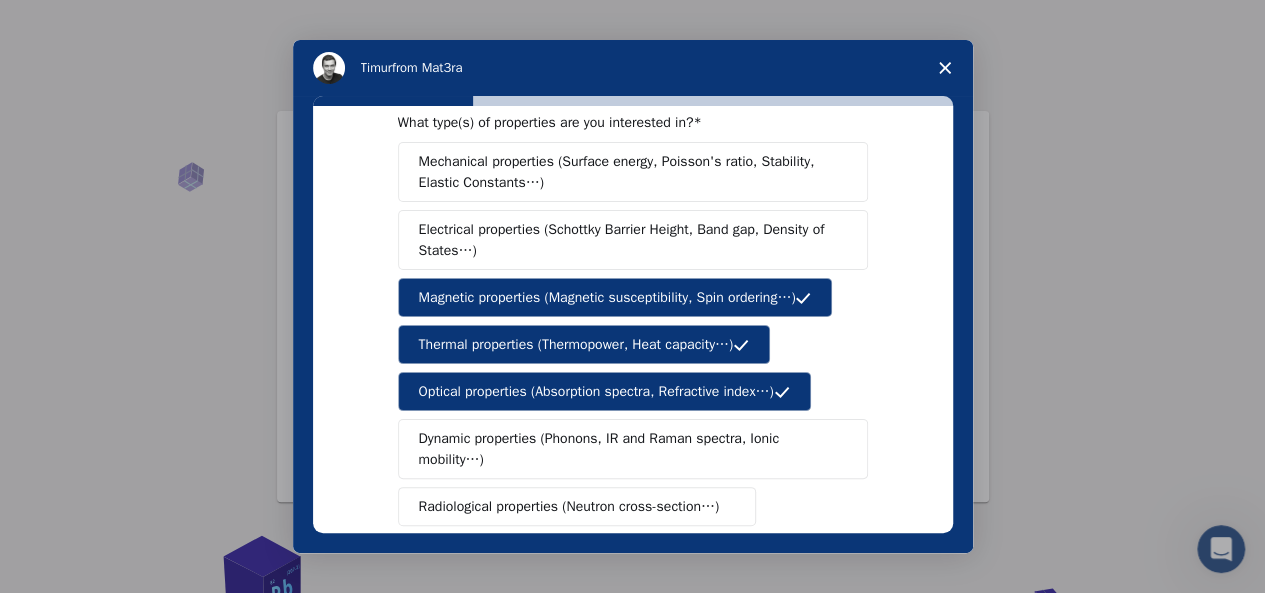 scroll, scrollTop: 0, scrollLeft: 0, axis: both 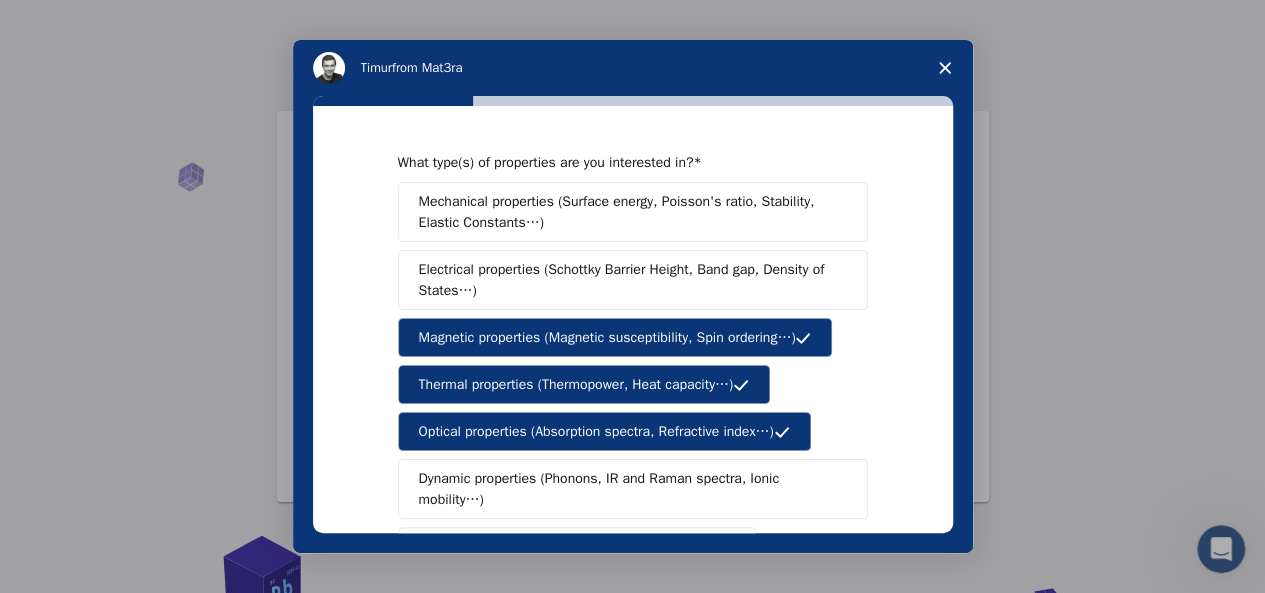 click on "Mechanical properties (Surface energy, Poisson's ratio, Stability, Elastic Constants…)" at bounding box center (626, 212) 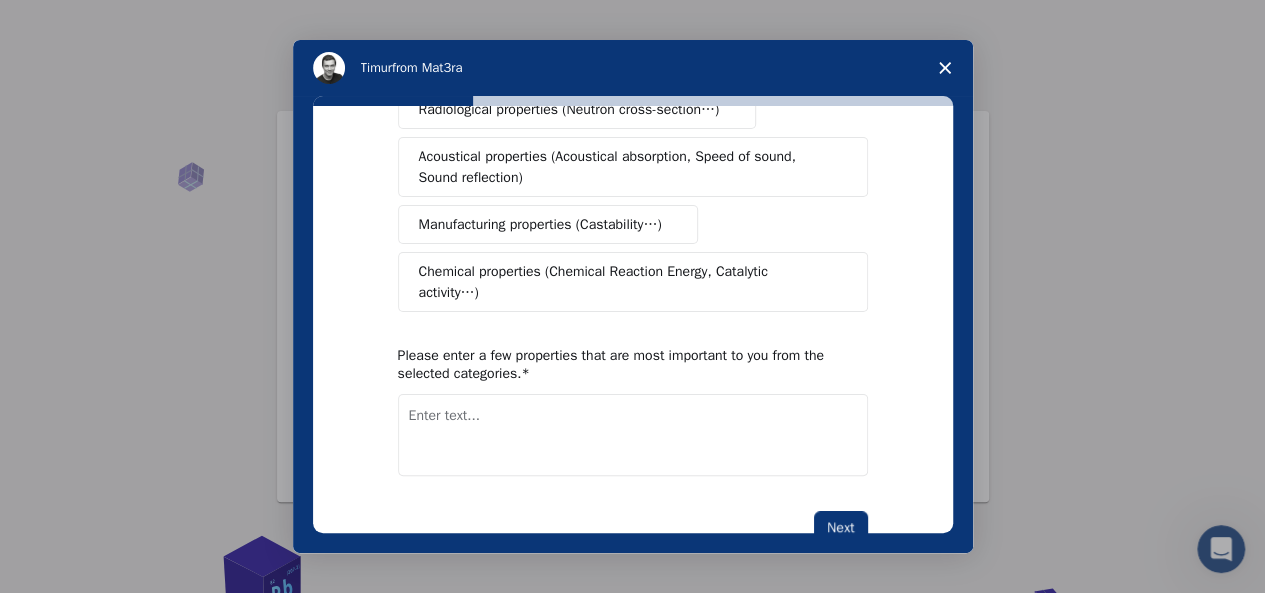 scroll, scrollTop: 468, scrollLeft: 0, axis: vertical 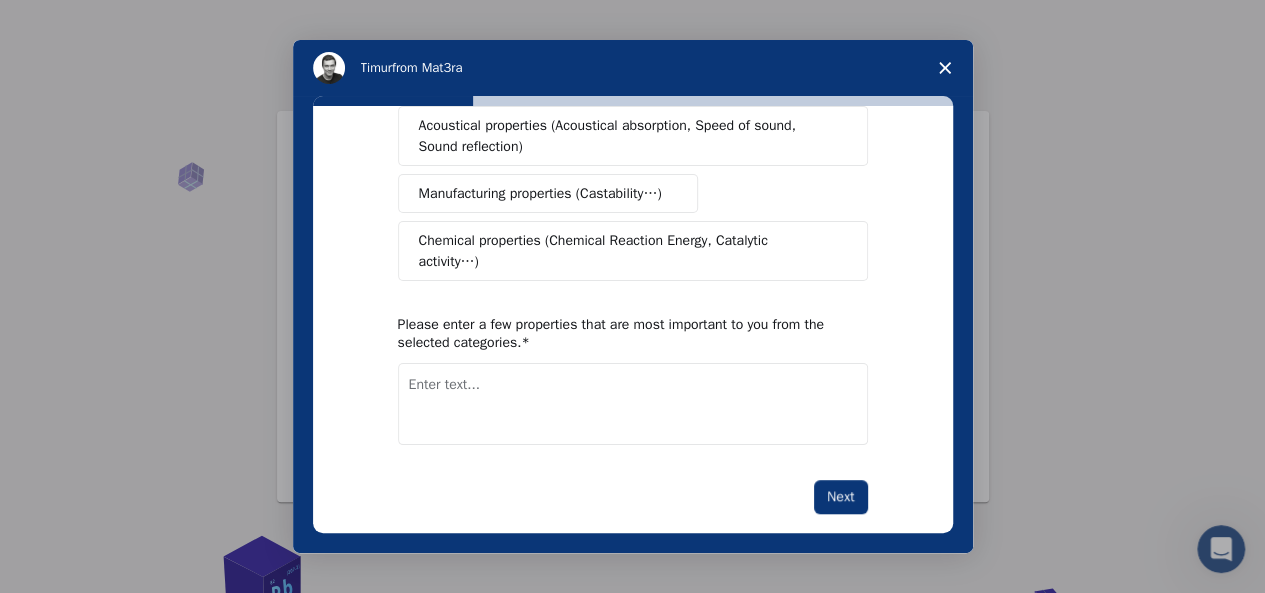 click on "Manufacturing properties (Castability…)" at bounding box center (540, 193) 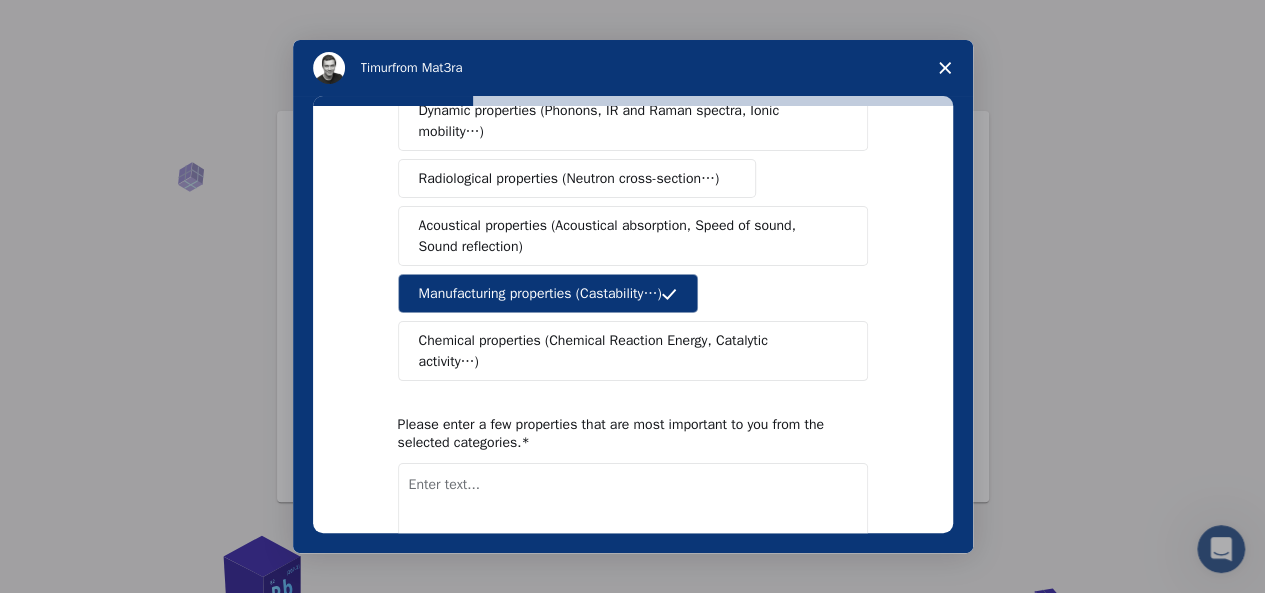 scroll, scrollTop: 268, scrollLeft: 0, axis: vertical 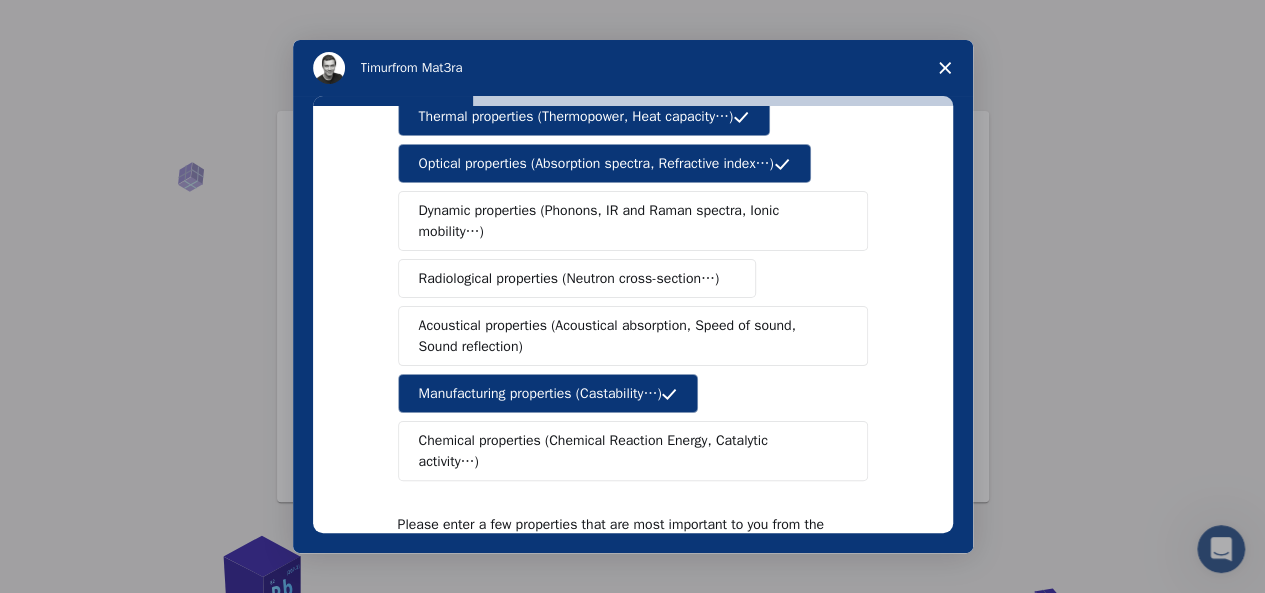 click on "Dynamic properties (Phonons, IR and Raman spectra, Ionic mobility…)" at bounding box center (625, 221) 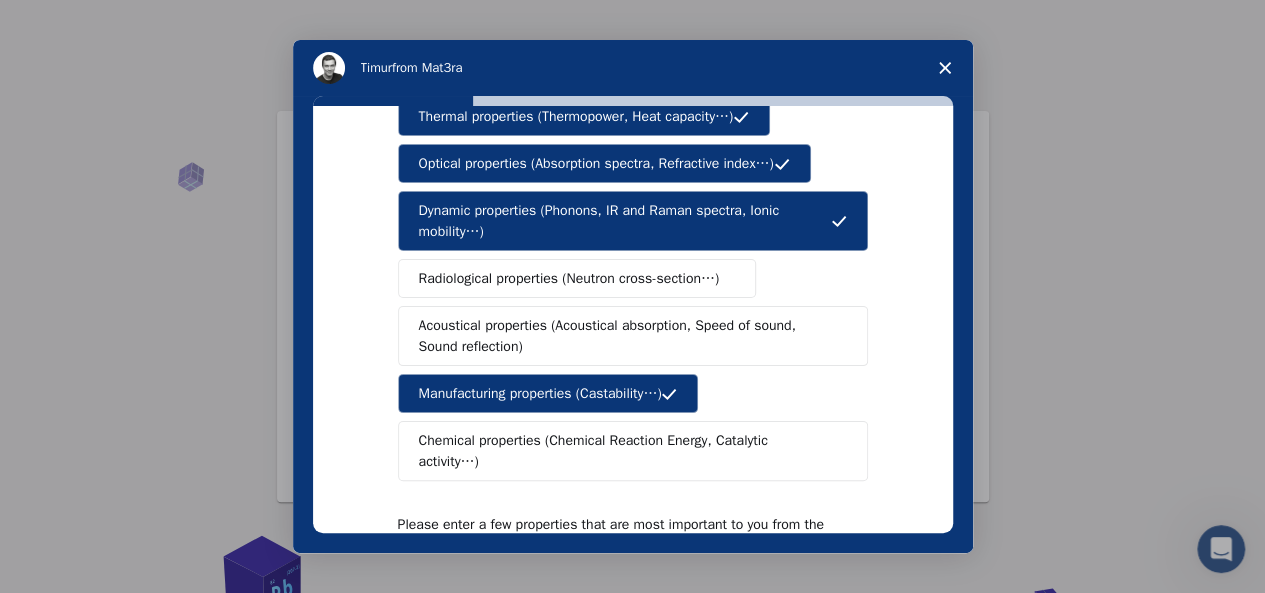 scroll, scrollTop: 468, scrollLeft: 0, axis: vertical 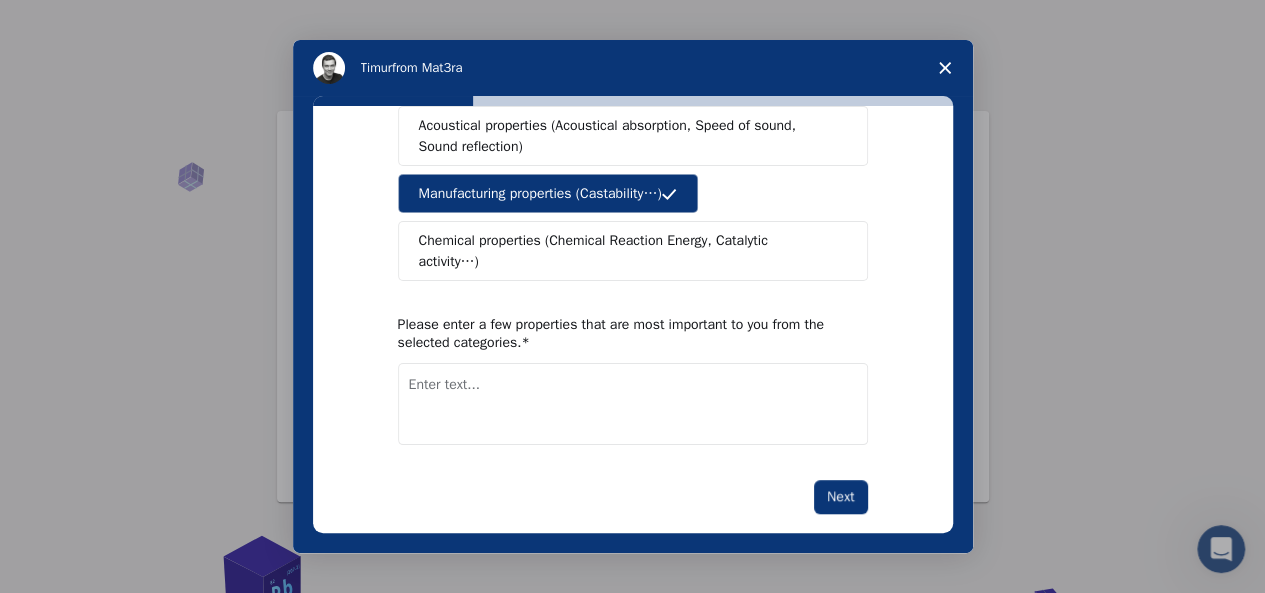 click on "Next" at bounding box center [840, 497] 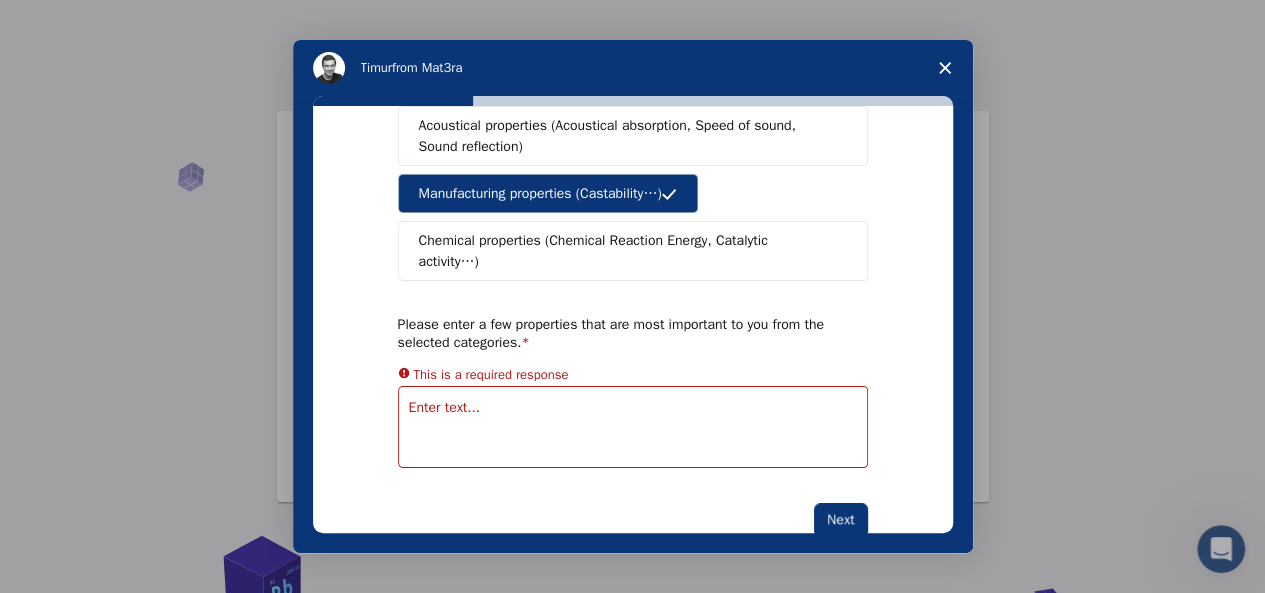 click at bounding box center [633, 427] 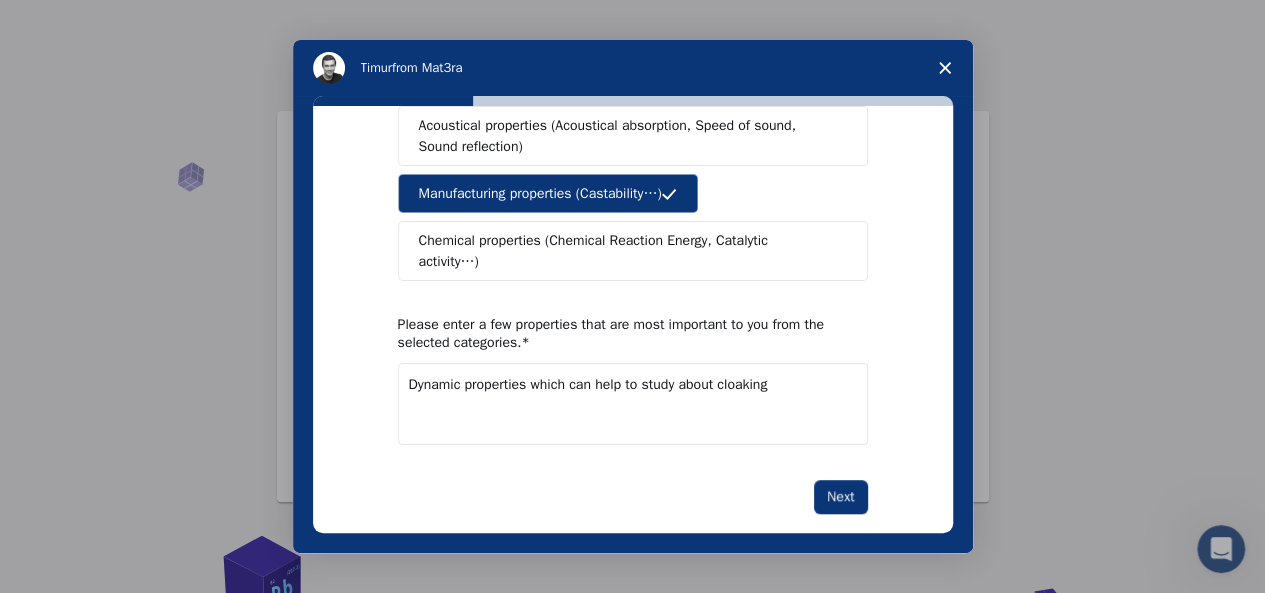 type on "Dynamic properties which can help to study about cloaking" 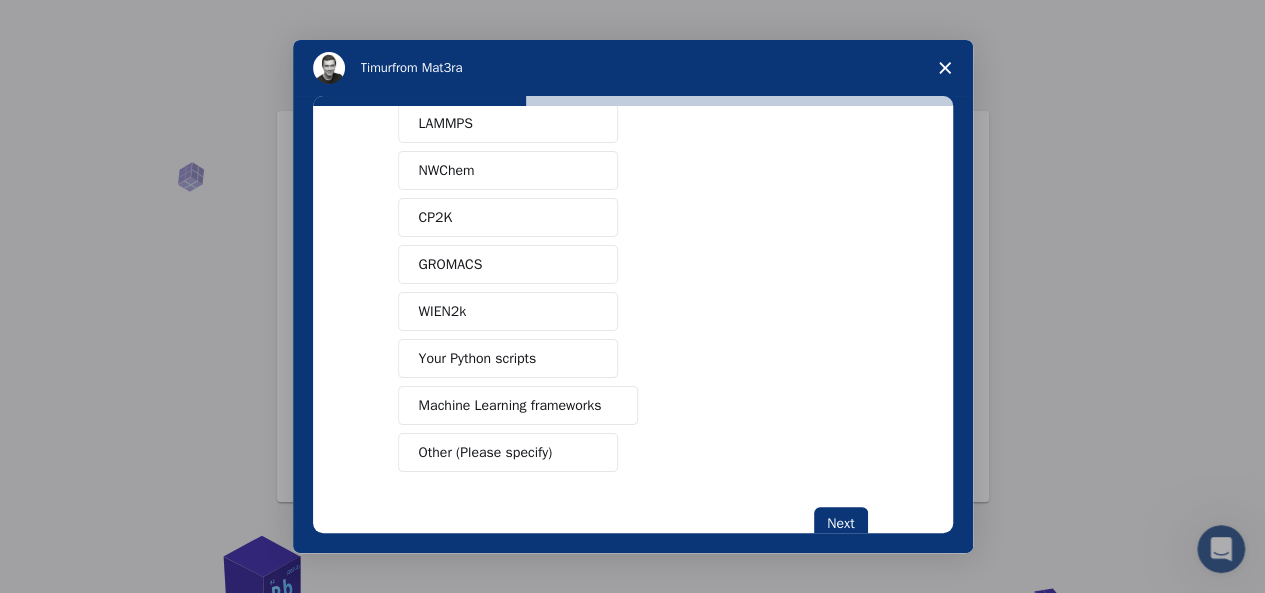 scroll, scrollTop: 200, scrollLeft: 0, axis: vertical 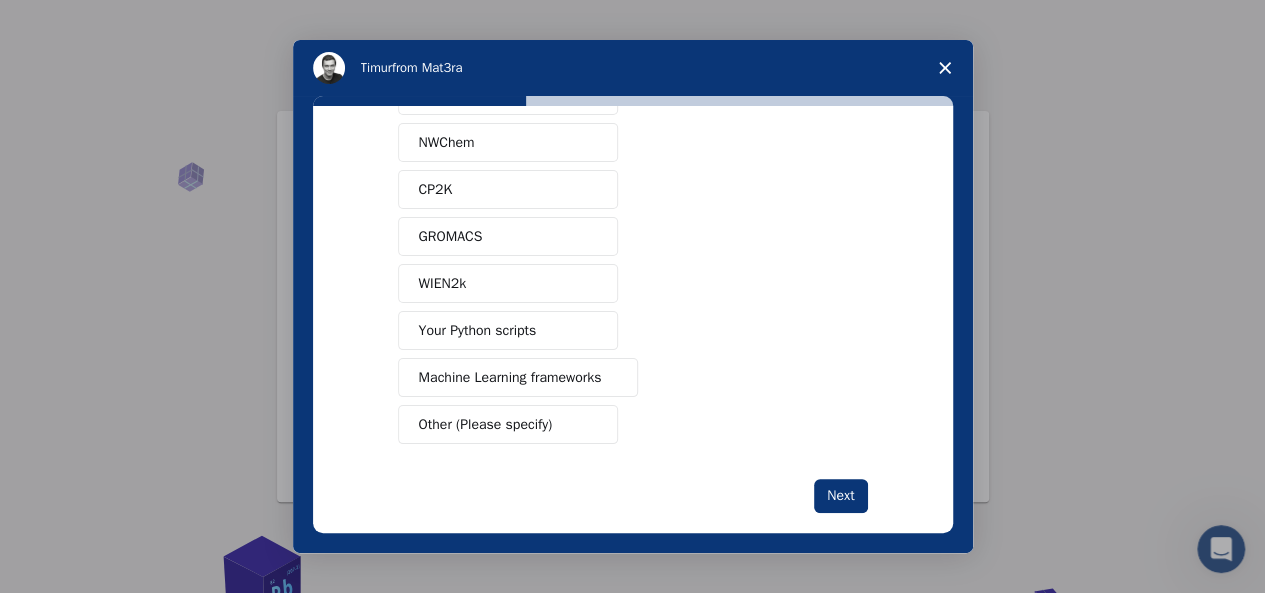 click on "Other (Please specify)" at bounding box center (508, 424) 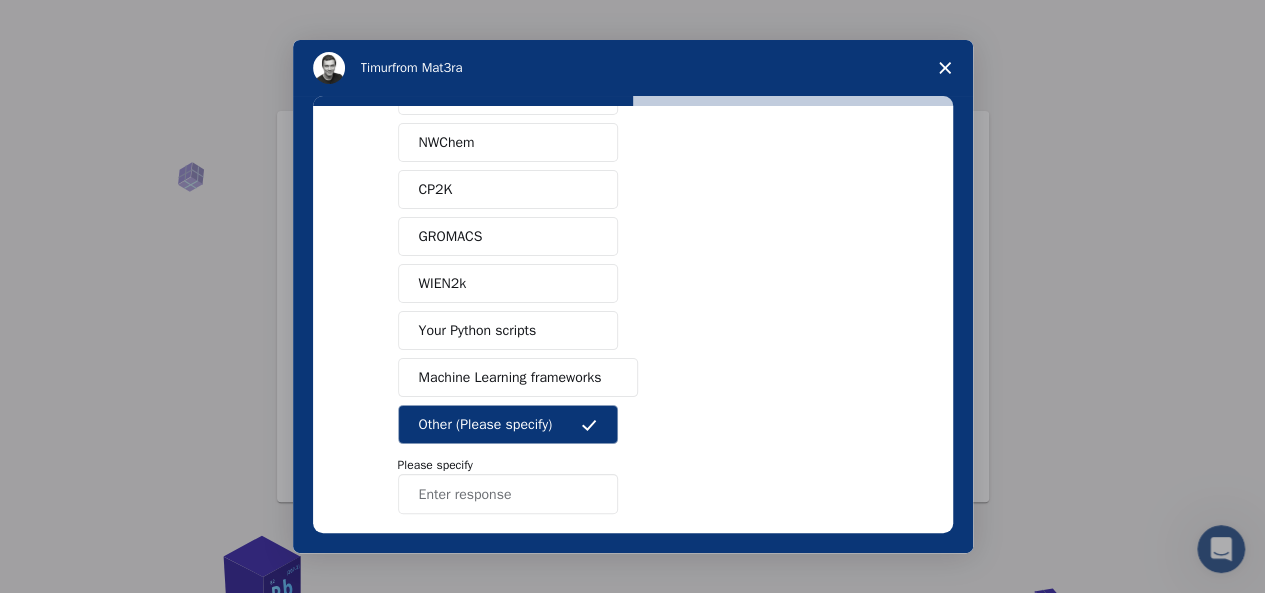 click at bounding box center [508, 494] 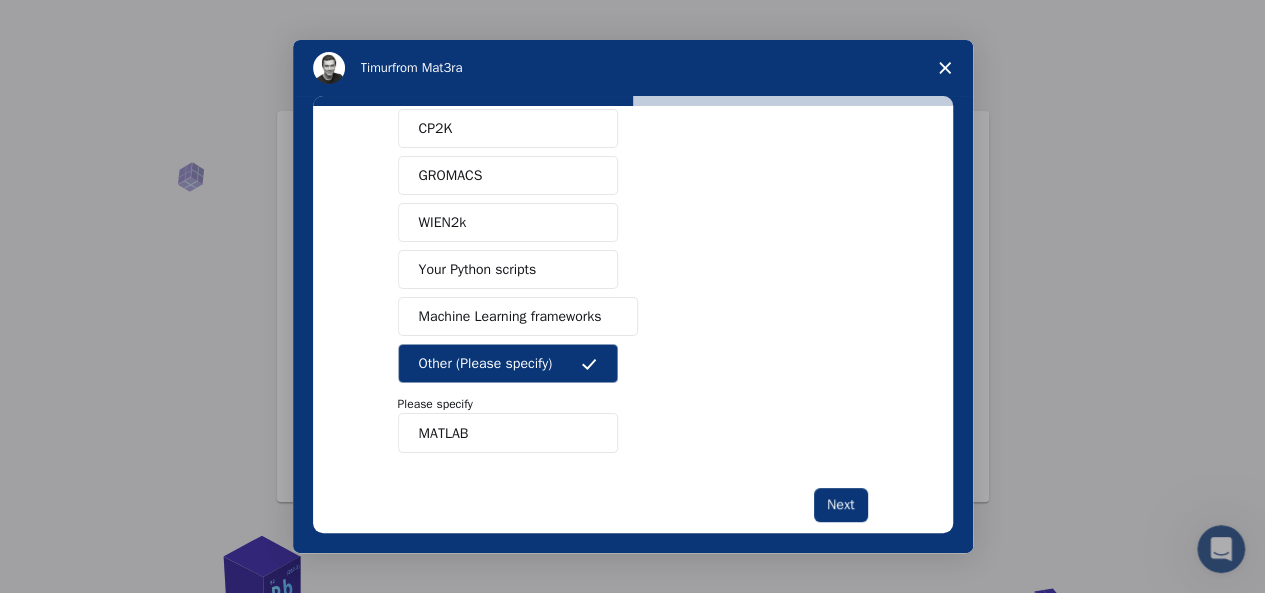 scroll, scrollTop: 291, scrollLeft: 0, axis: vertical 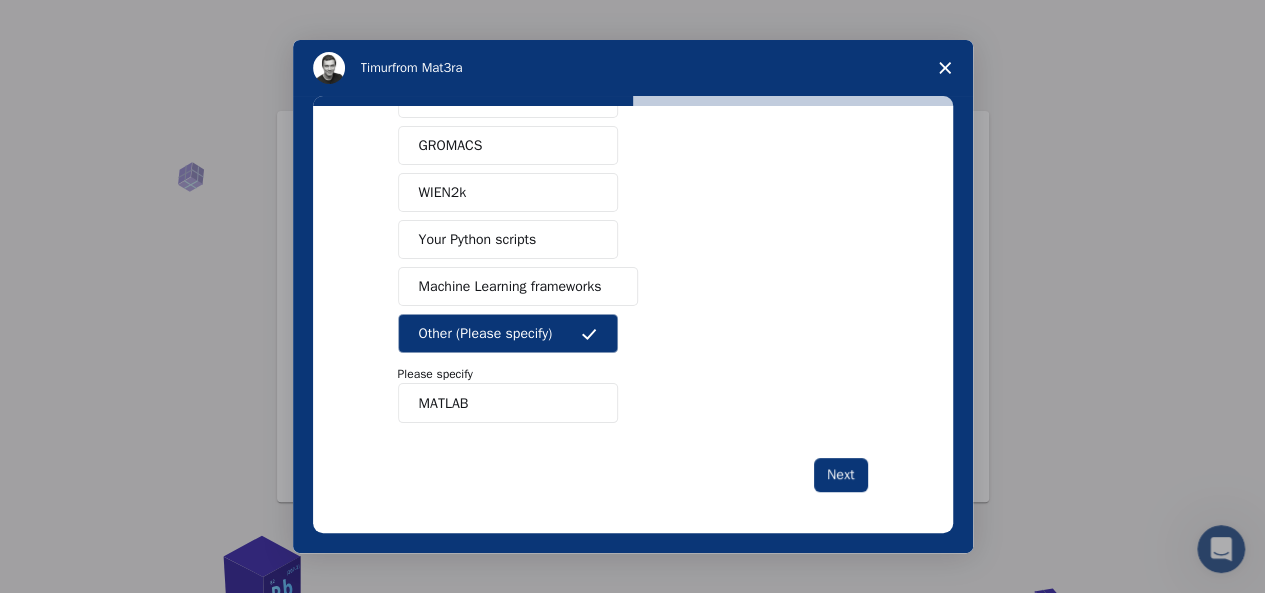 type on "MATLAB" 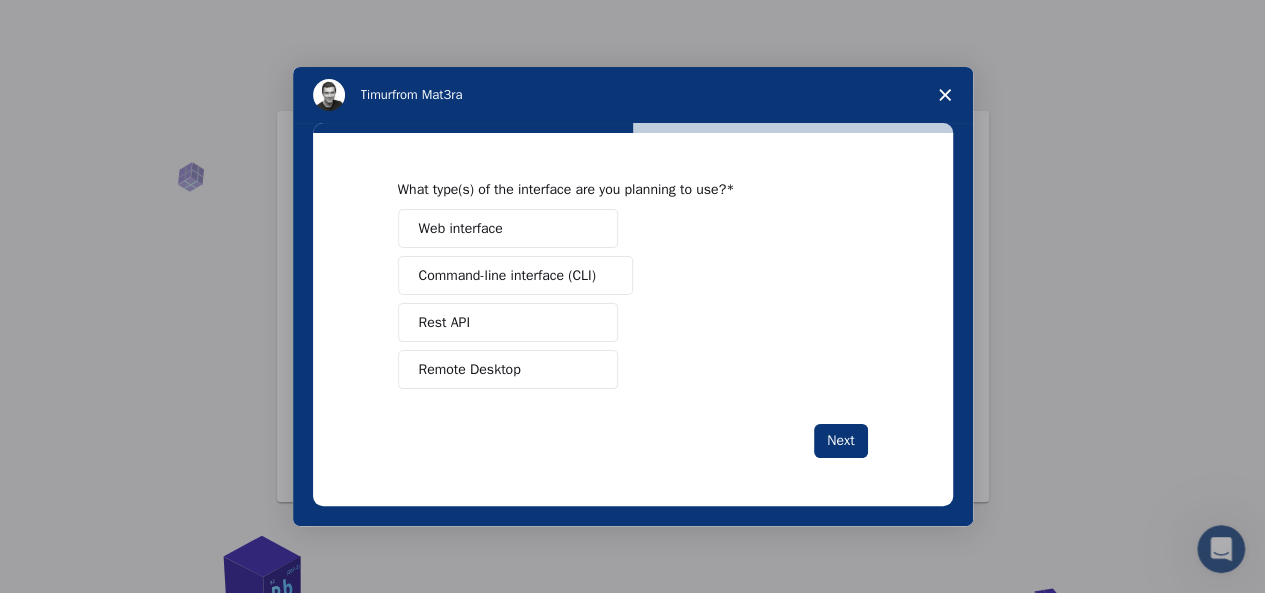 click on "Web interface" at bounding box center [508, 228] 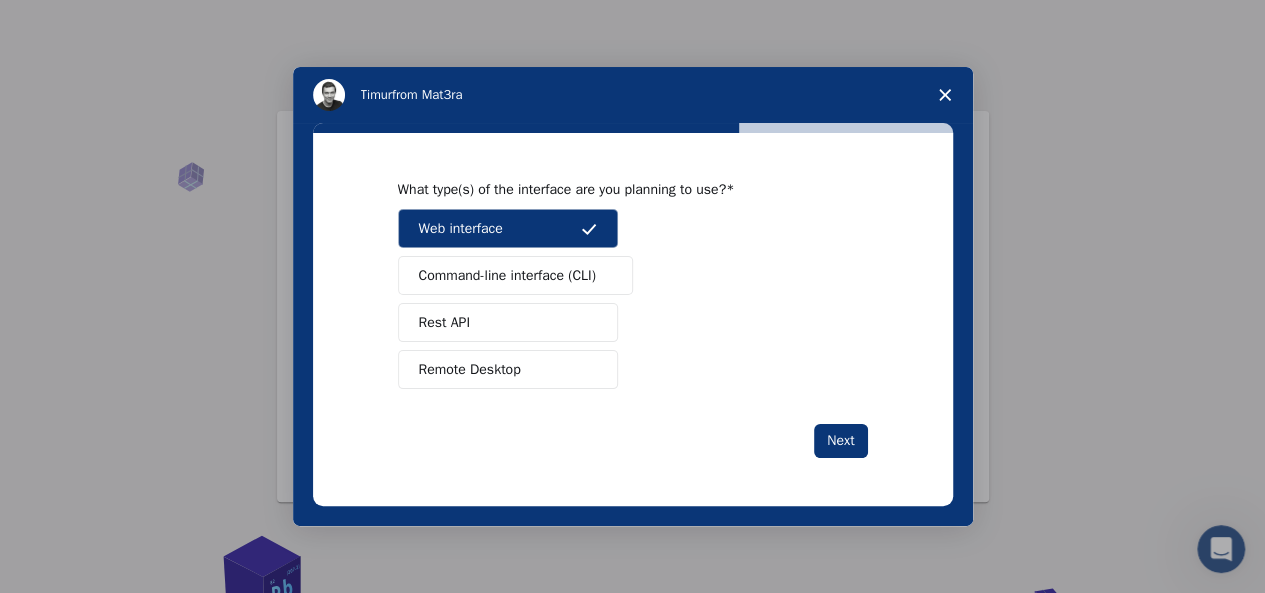 click on "Command-line interface (CLI)" at bounding box center (515, 275) 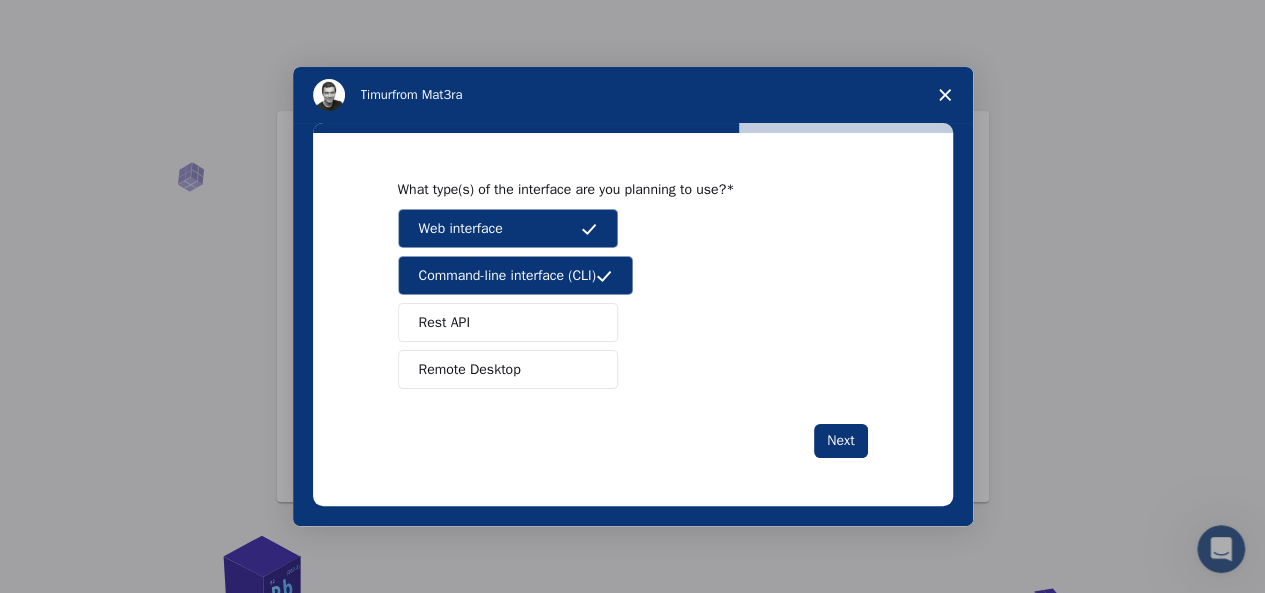 click on "Next" at bounding box center (840, 441) 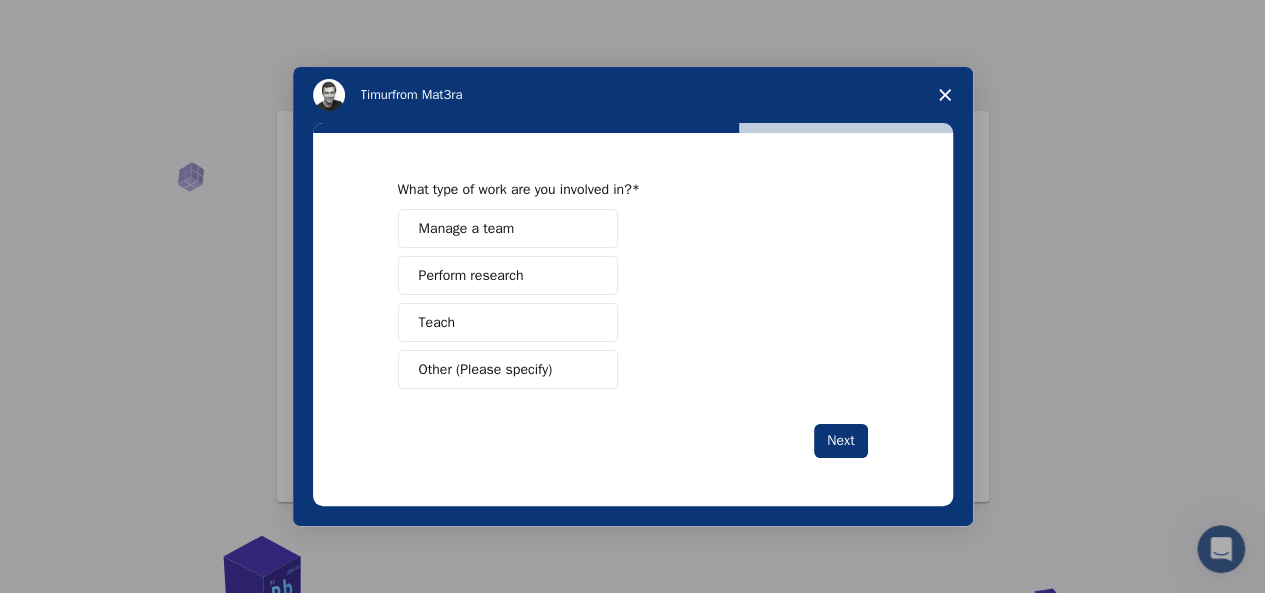 click on "Perform research" at bounding box center [508, 275] 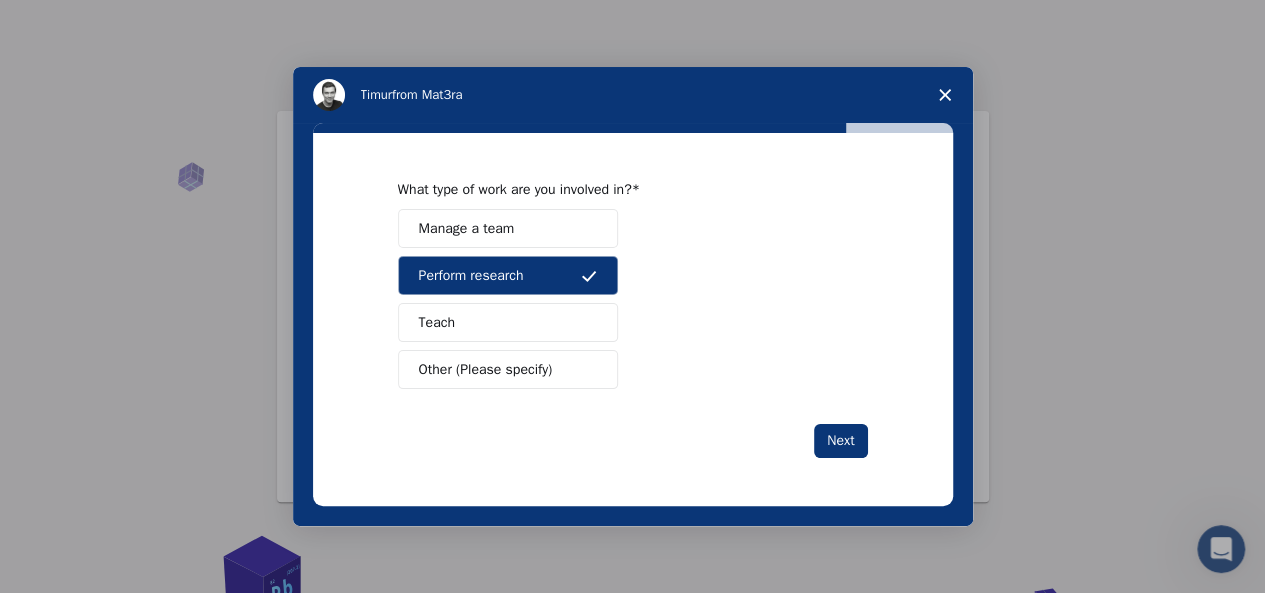 click on "Next" at bounding box center [840, 441] 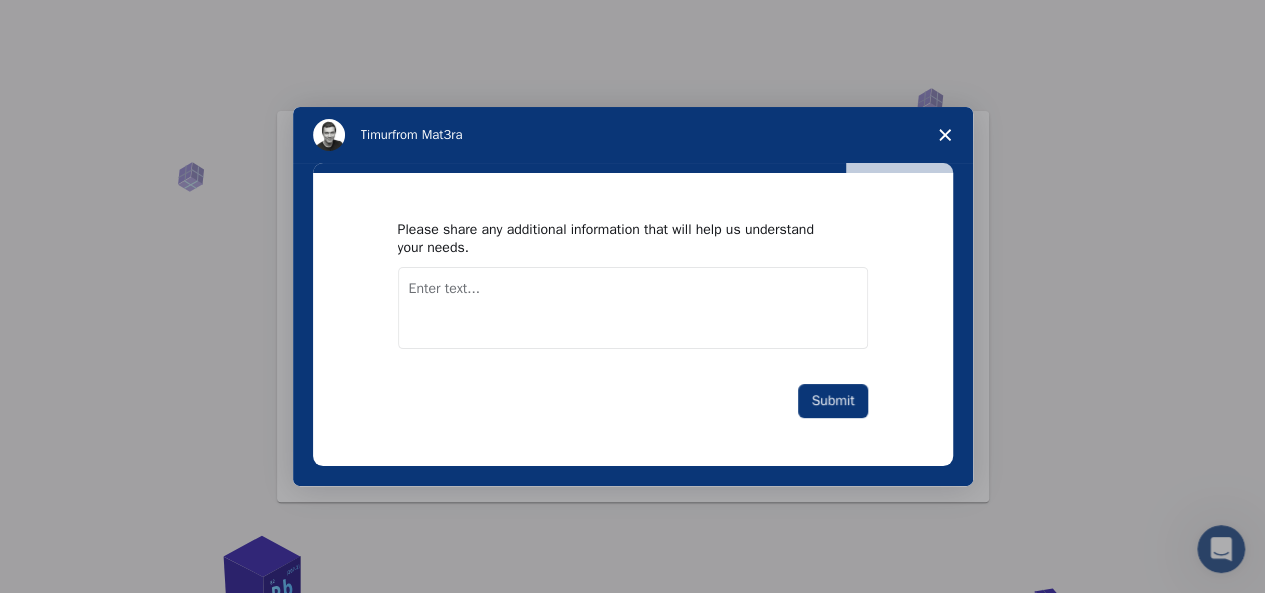 click on "Submit" at bounding box center [832, 401] 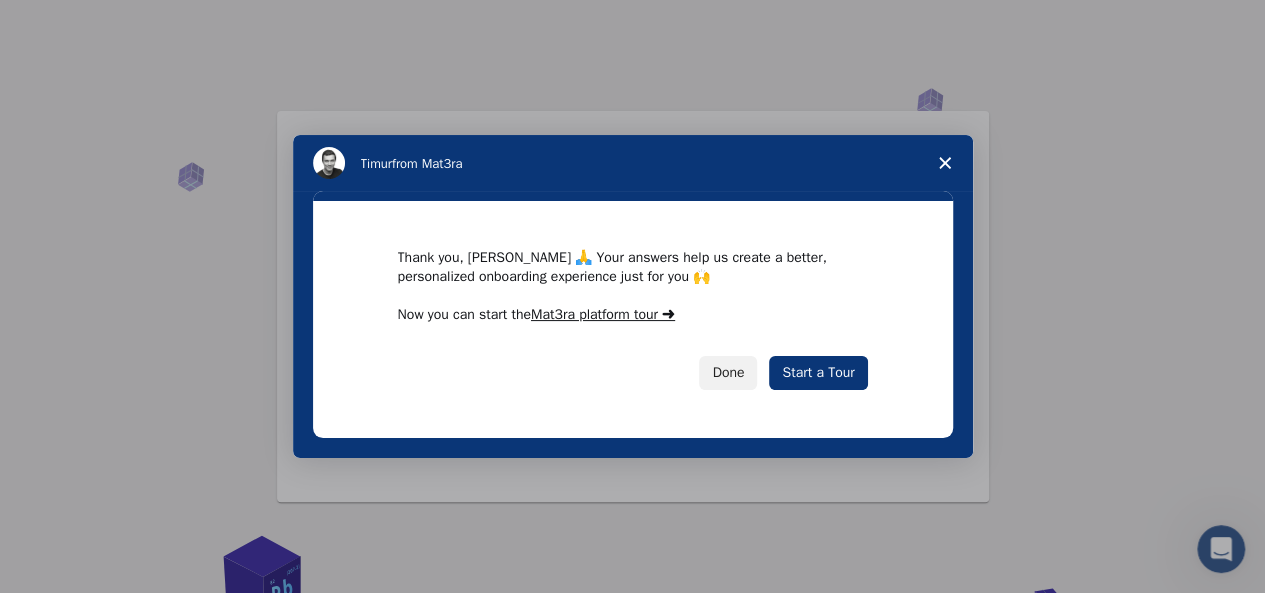 click on "Done" at bounding box center (728, 373) 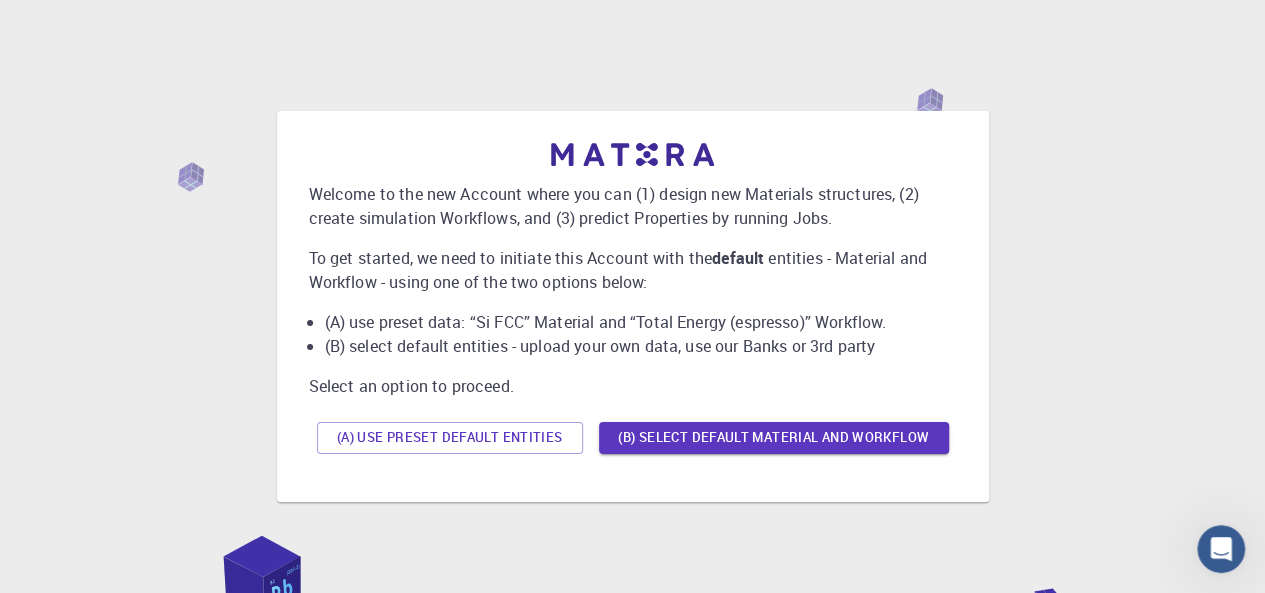 click on "(B) Select default material and workflow" at bounding box center [774, 438] 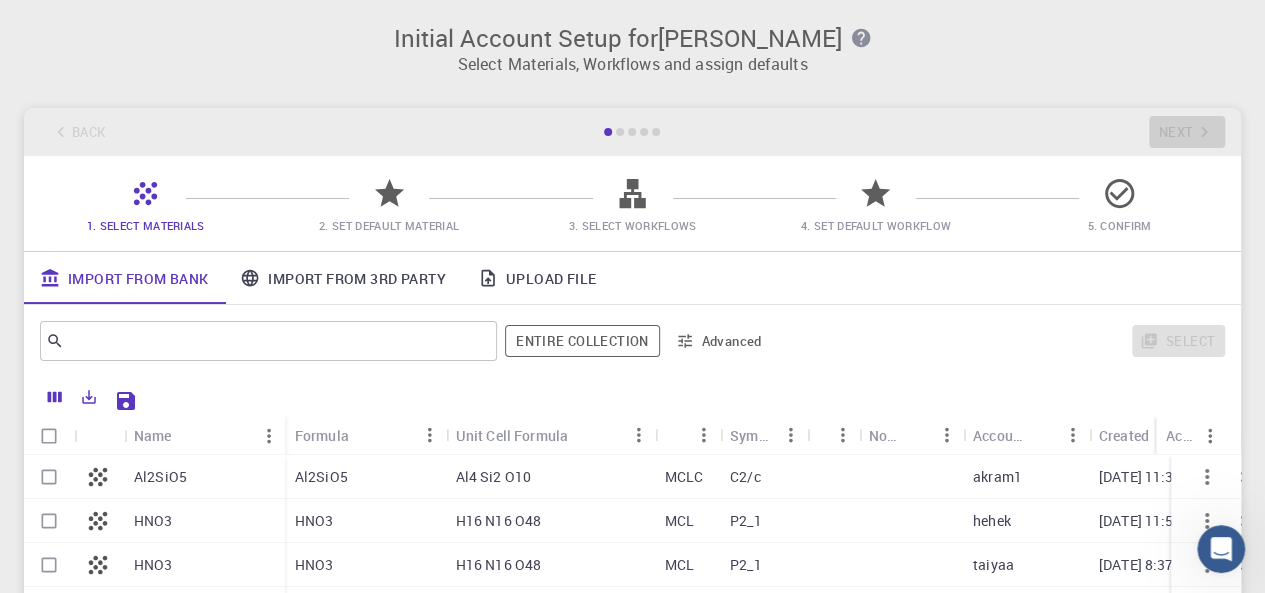 scroll, scrollTop: 200, scrollLeft: 0, axis: vertical 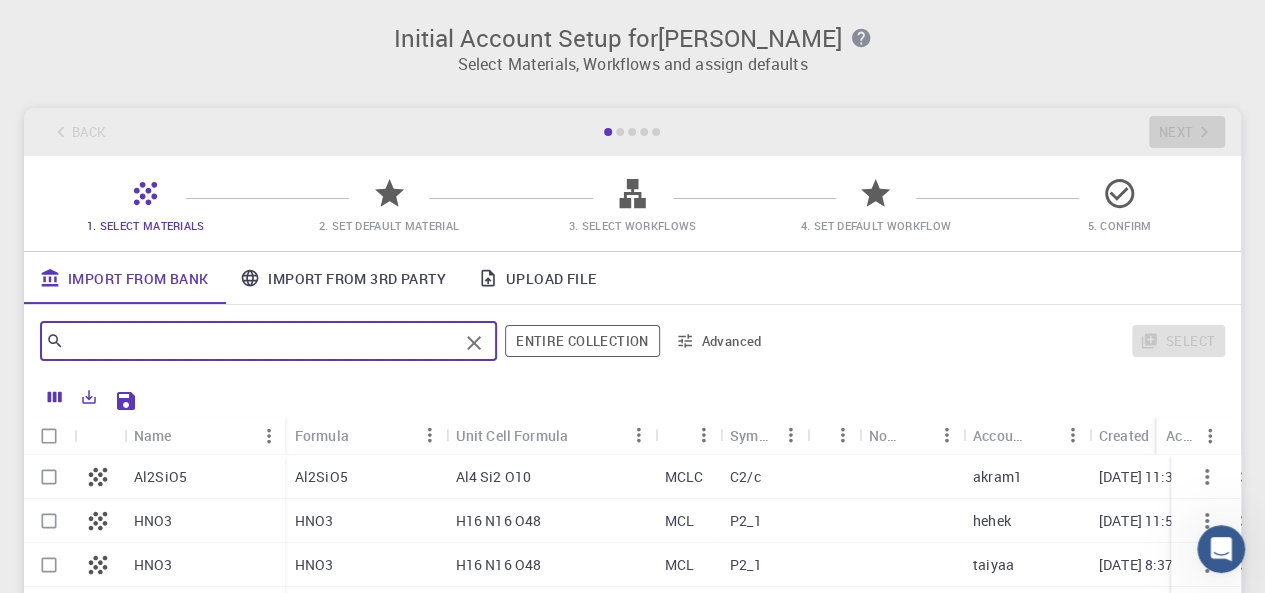 click at bounding box center (261, 341) 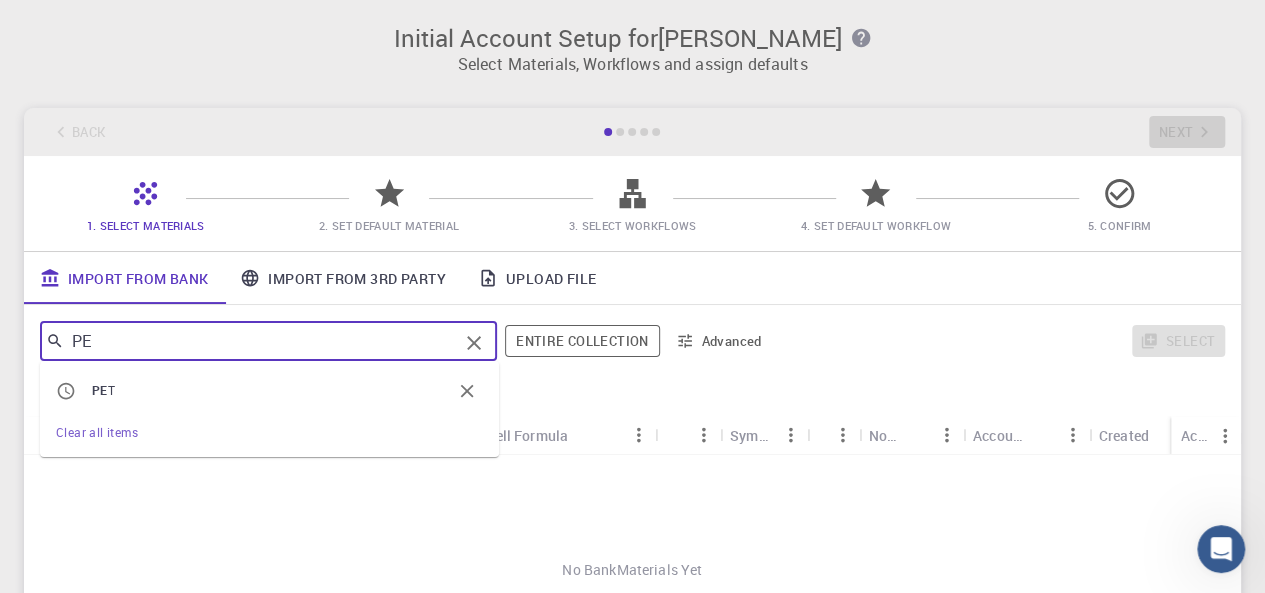 type on "P" 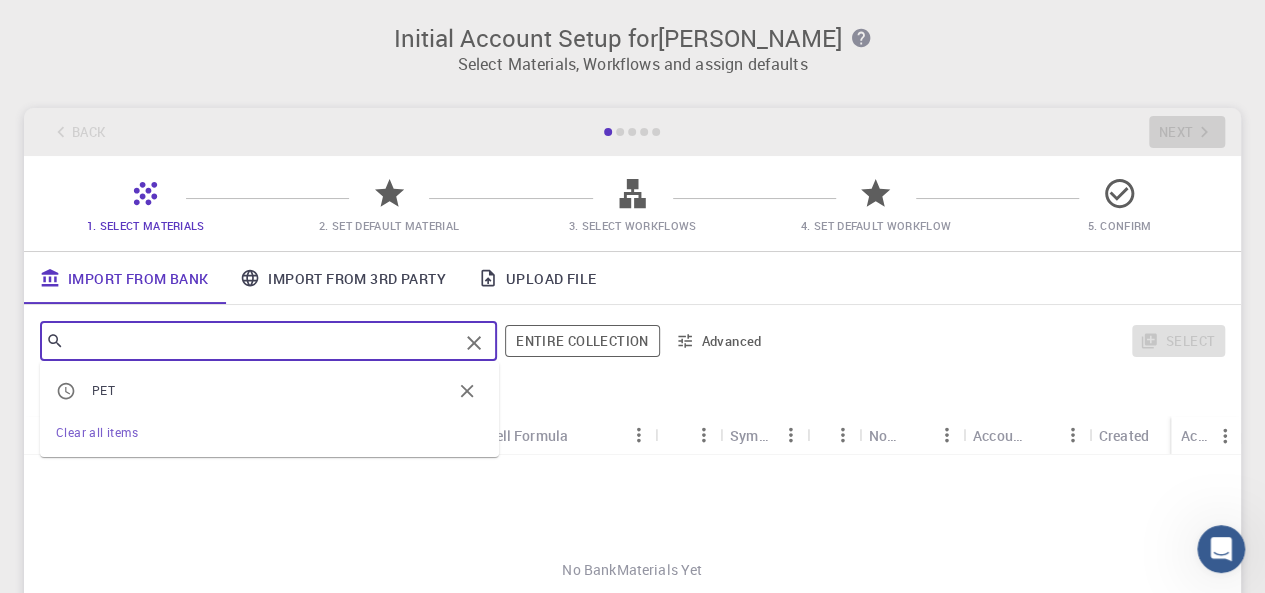 paste on "polyethylene terephthalate" 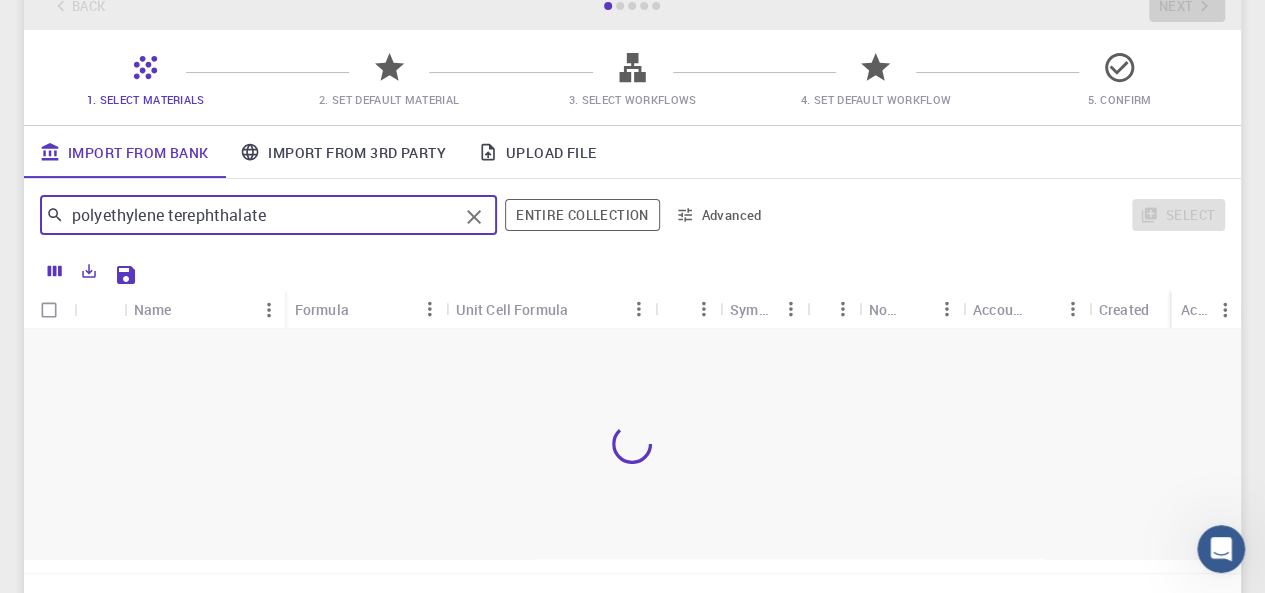 scroll, scrollTop: 200, scrollLeft: 0, axis: vertical 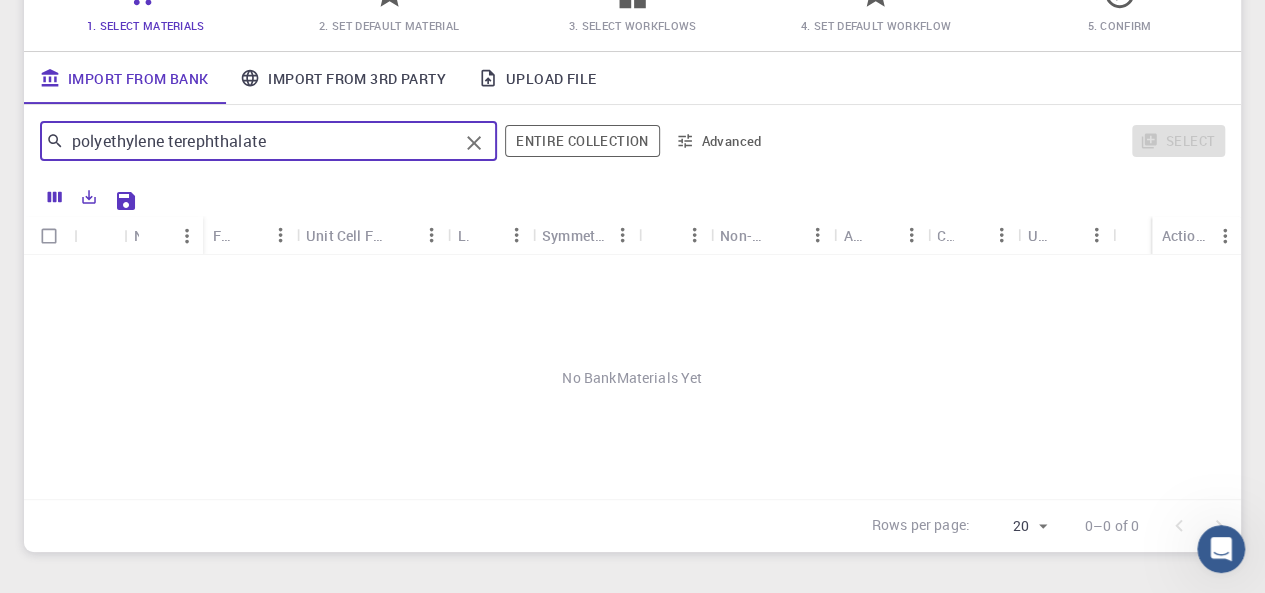 type on "polyethylene terephthalate" 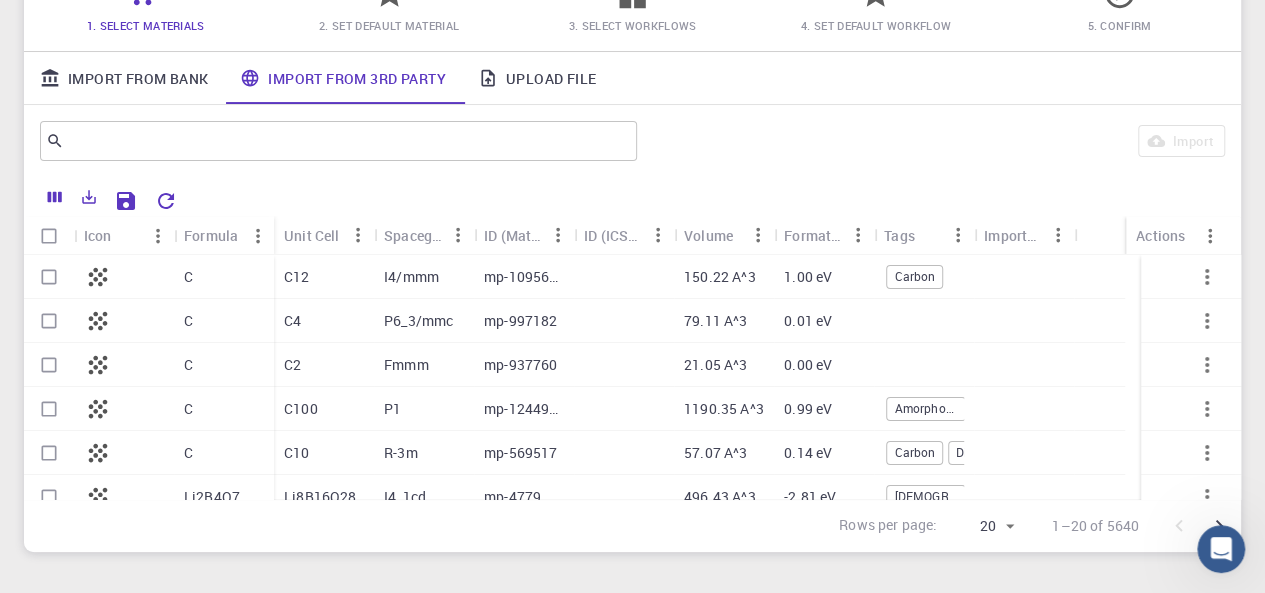 click at bounding box center [331, 141] 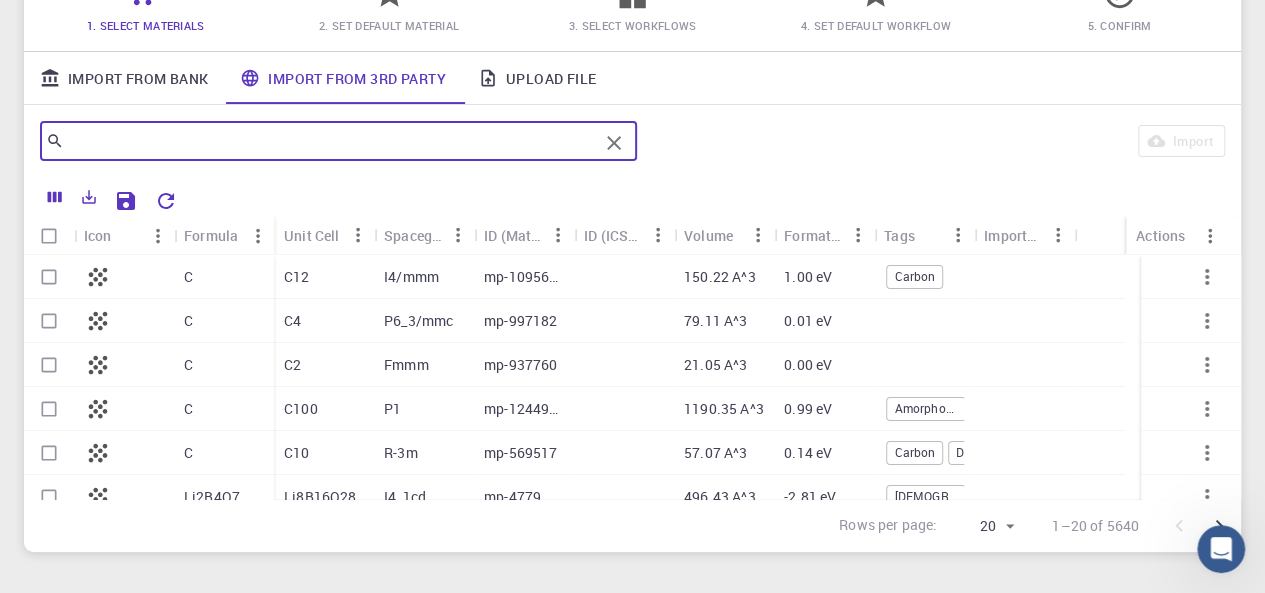 paste on "polyethylene terephthalate" 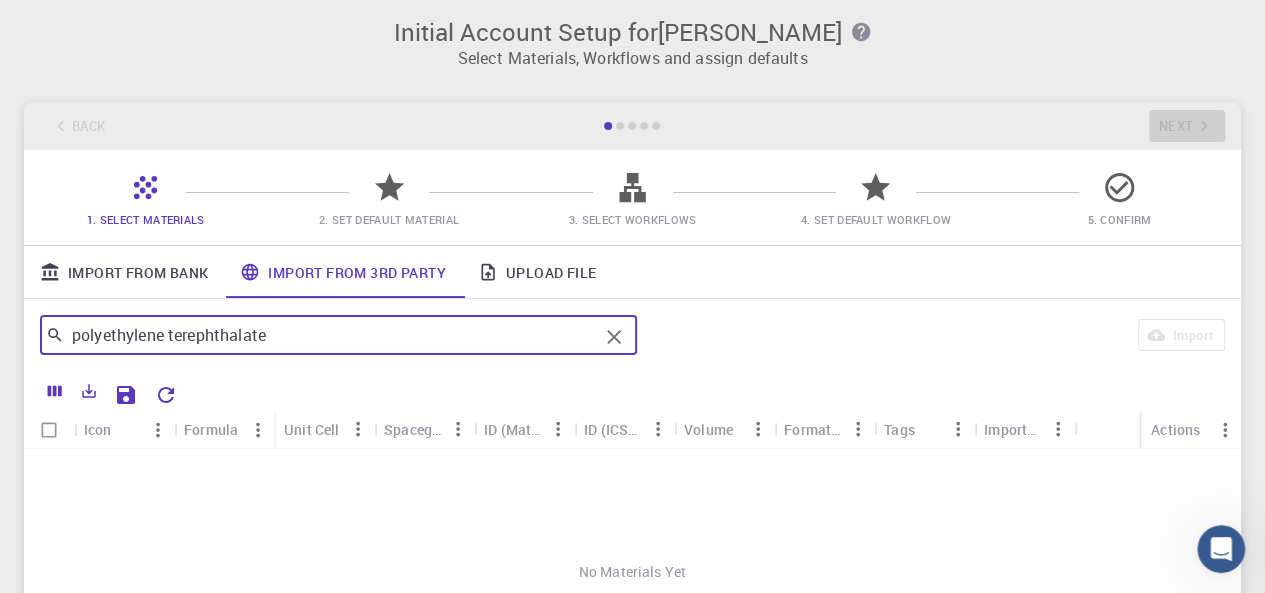 scroll, scrollTop: 0, scrollLeft: 0, axis: both 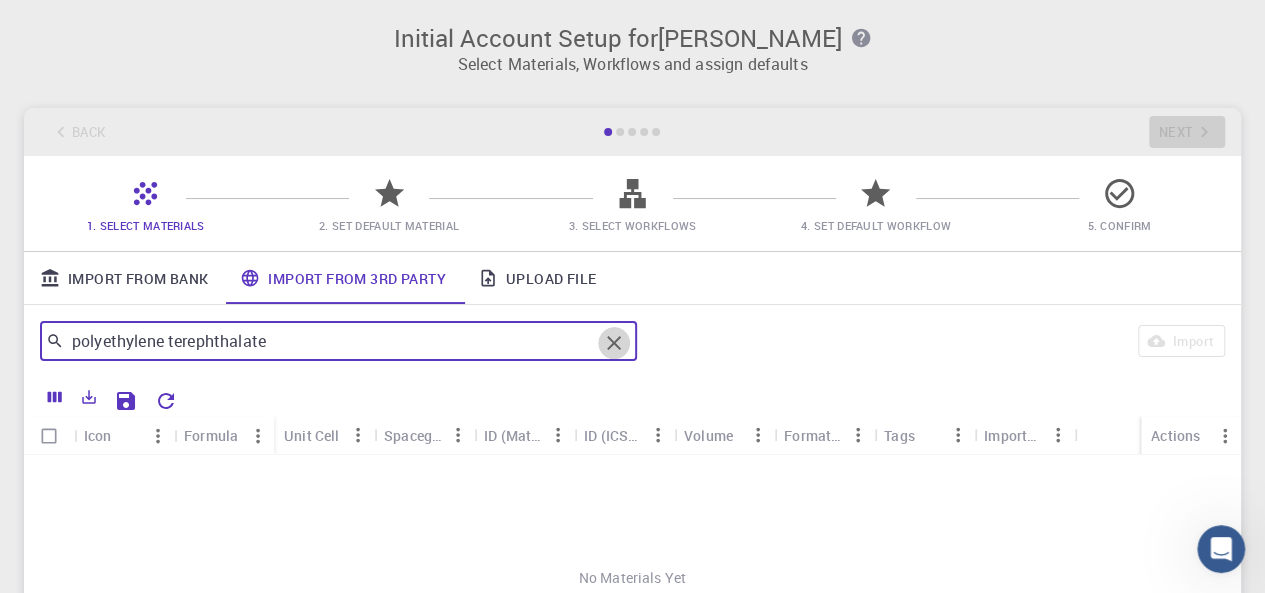 click 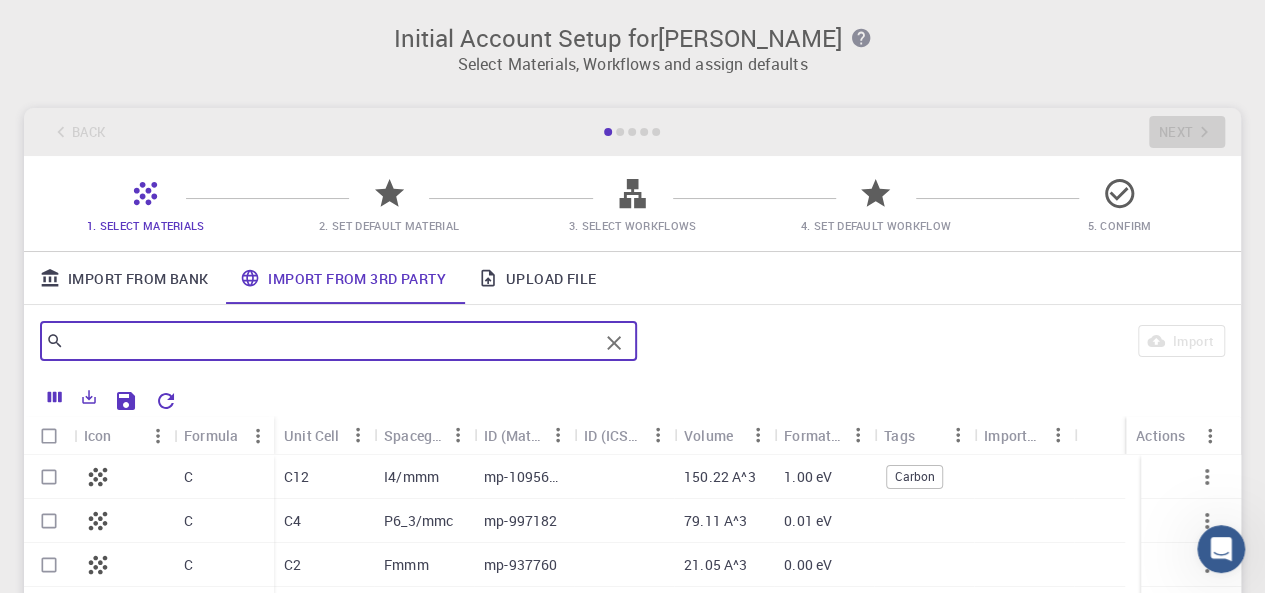 click at bounding box center (620, 132) 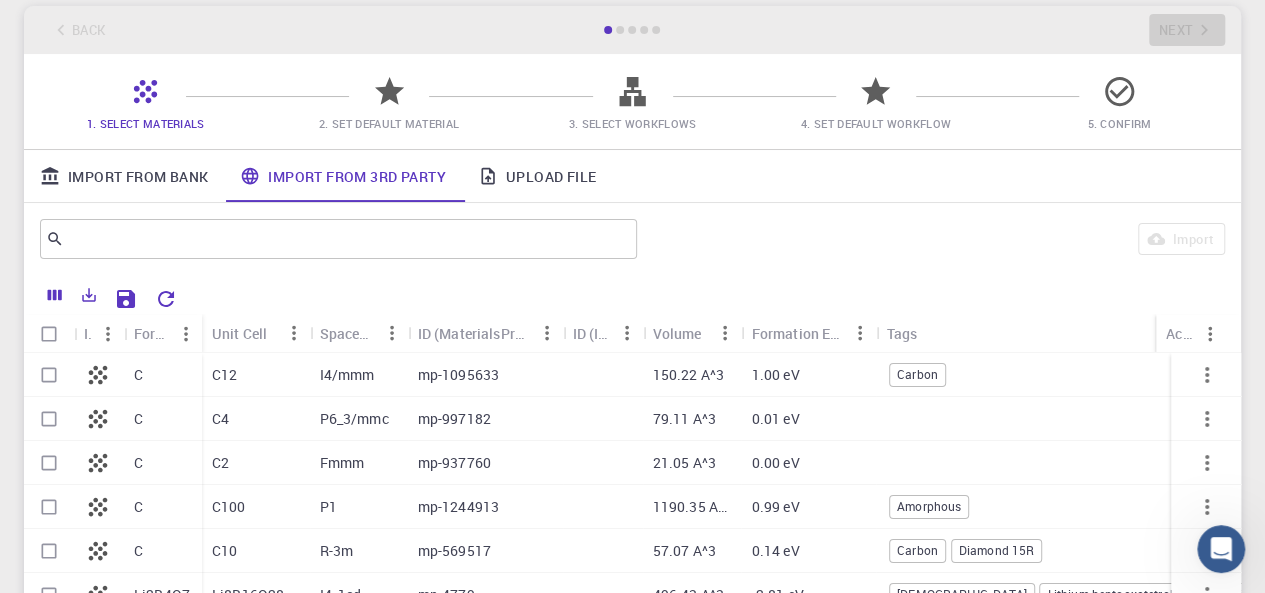 scroll, scrollTop: 200, scrollLeft: 0, axis: vertical 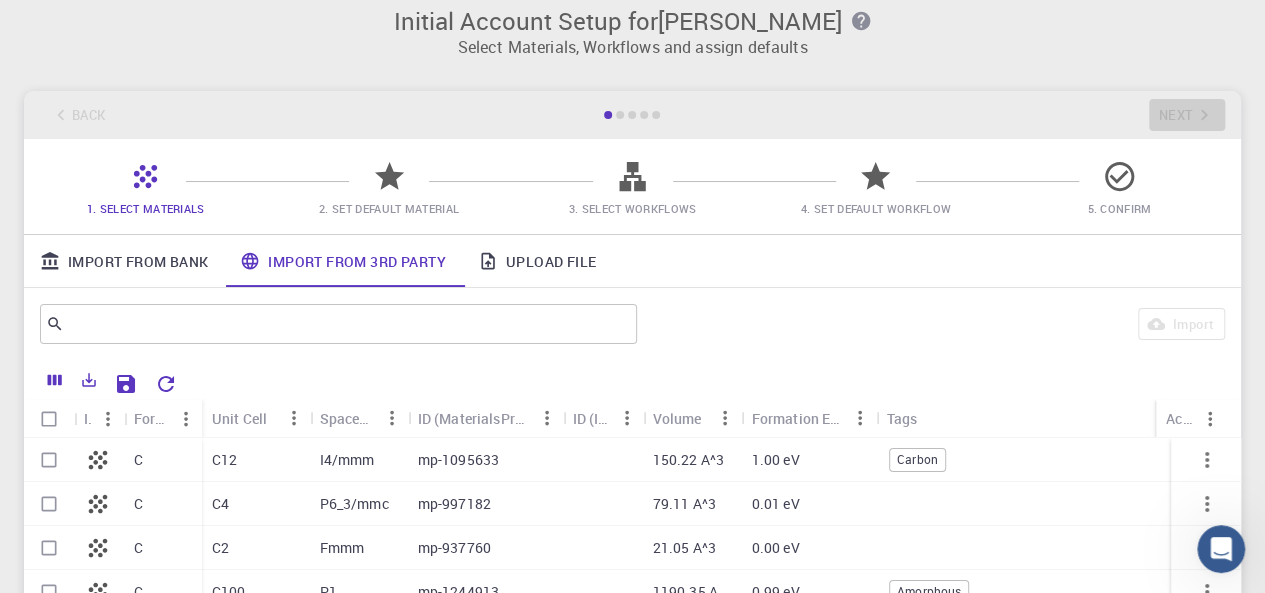 click on "Import From Bank" at bounding box center (124, 261) 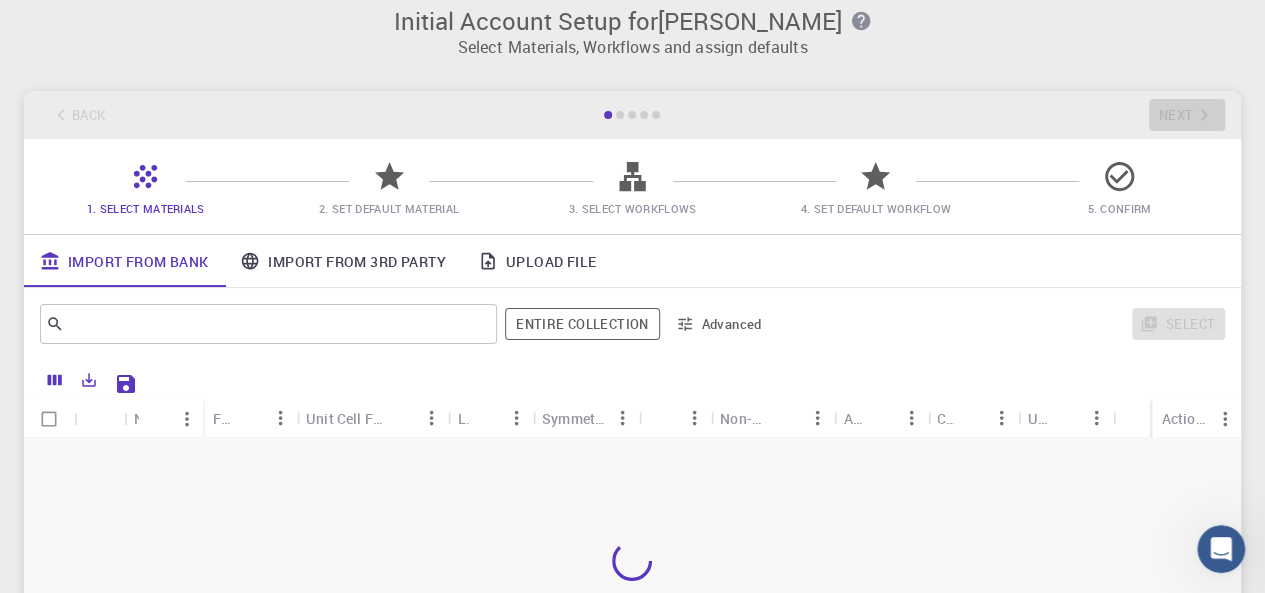 scroll, scrollTop: 317, scrollLeft: 0, axis: vertical 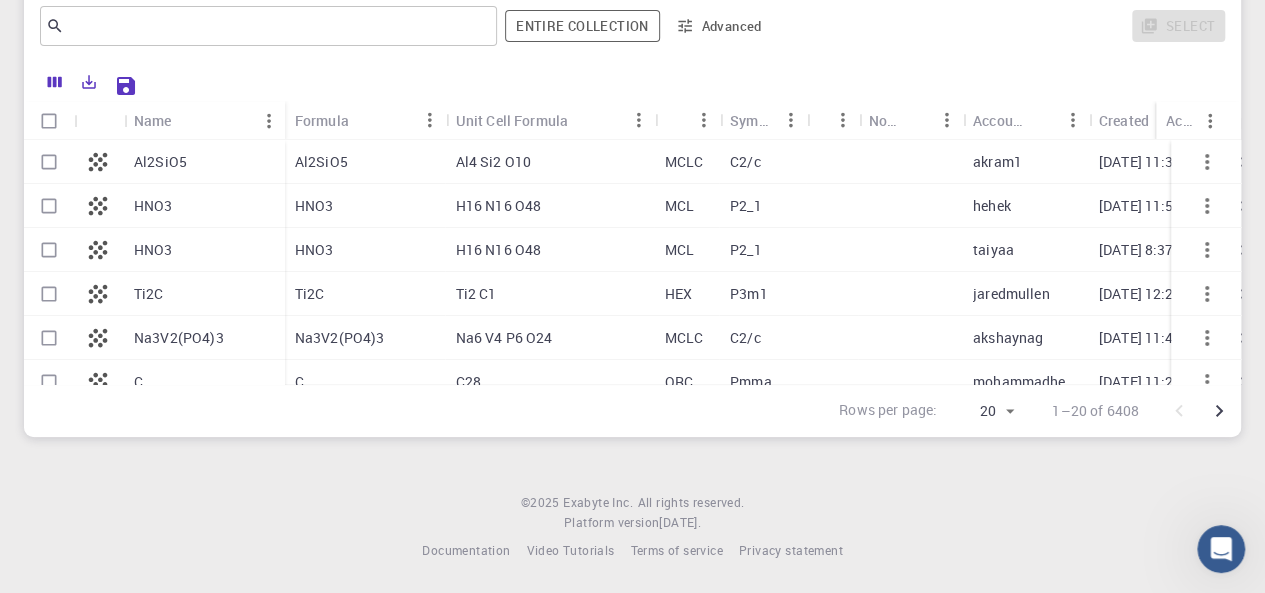 click on "Al2SiO5" at bounding box center [204, 162] 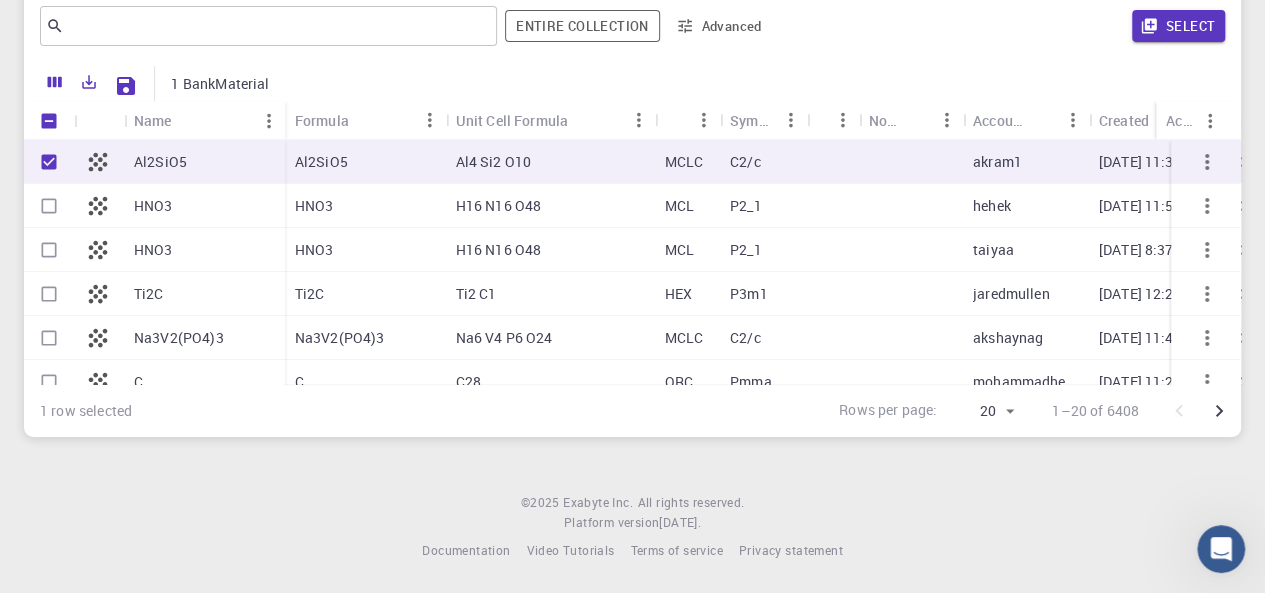 click 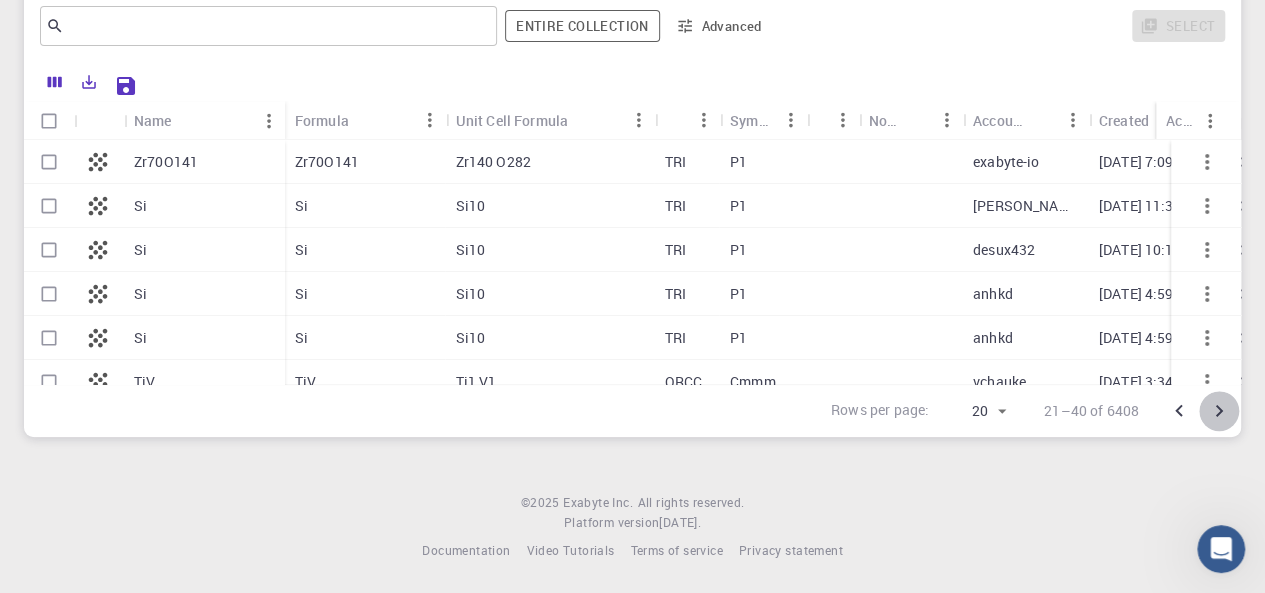 click 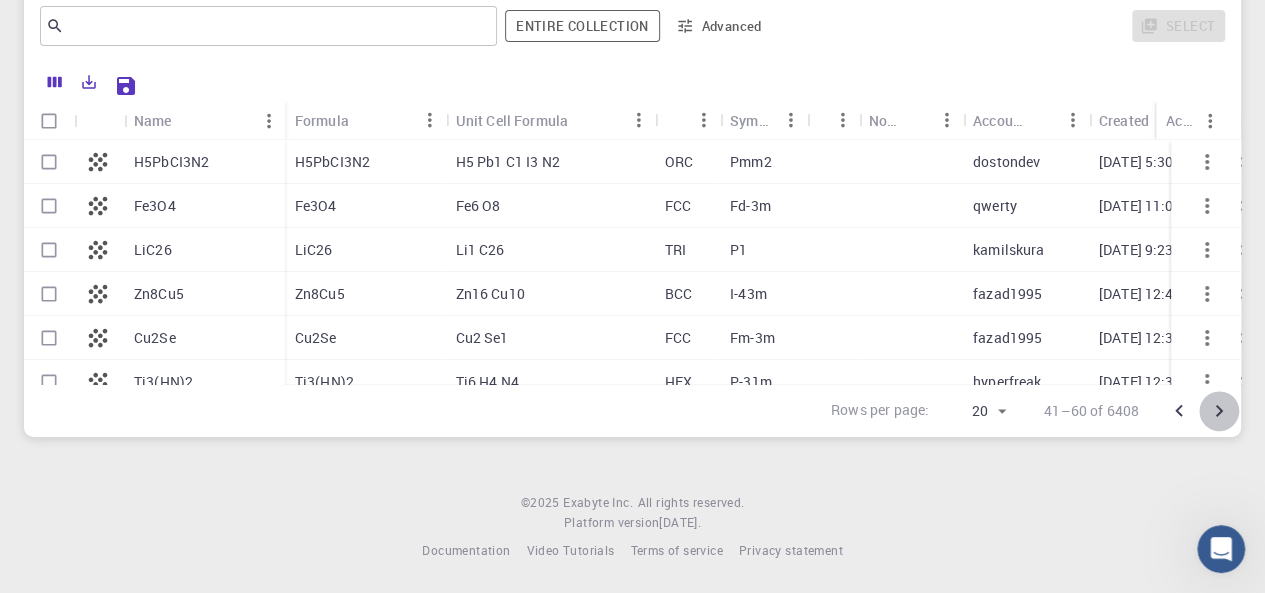 click 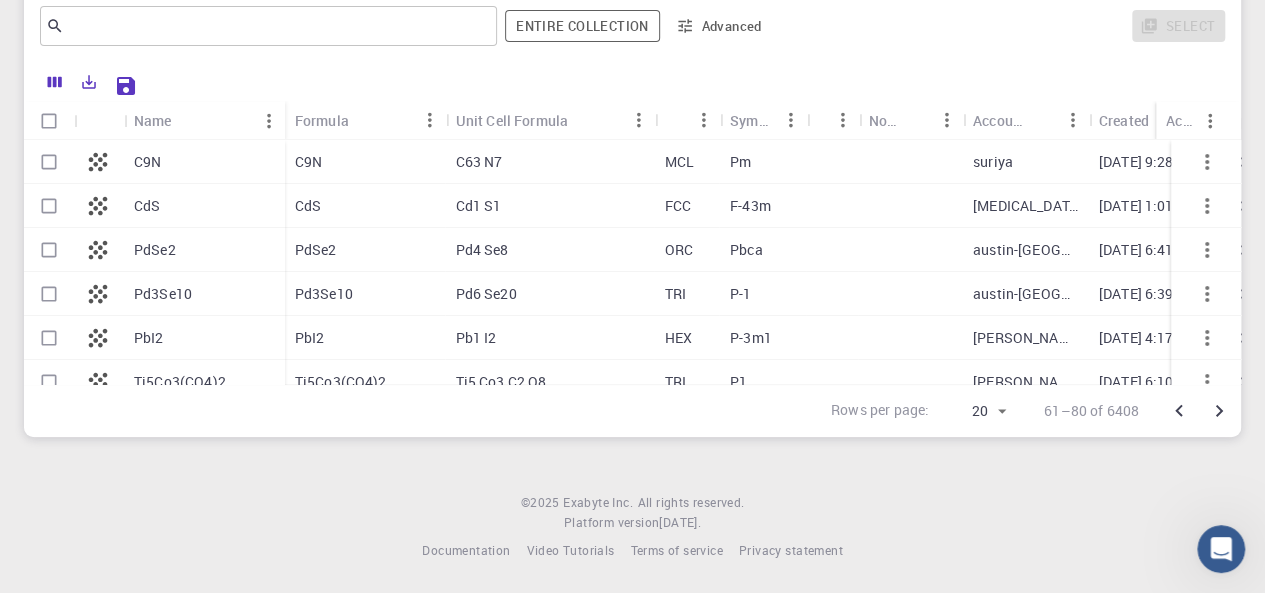 click 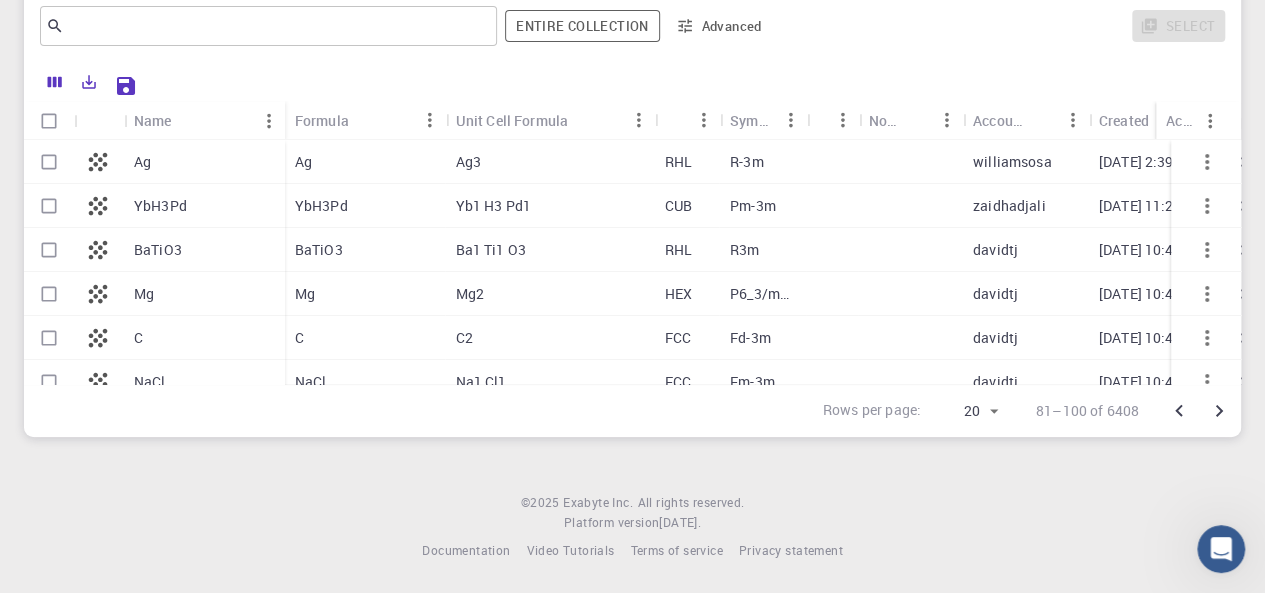 click 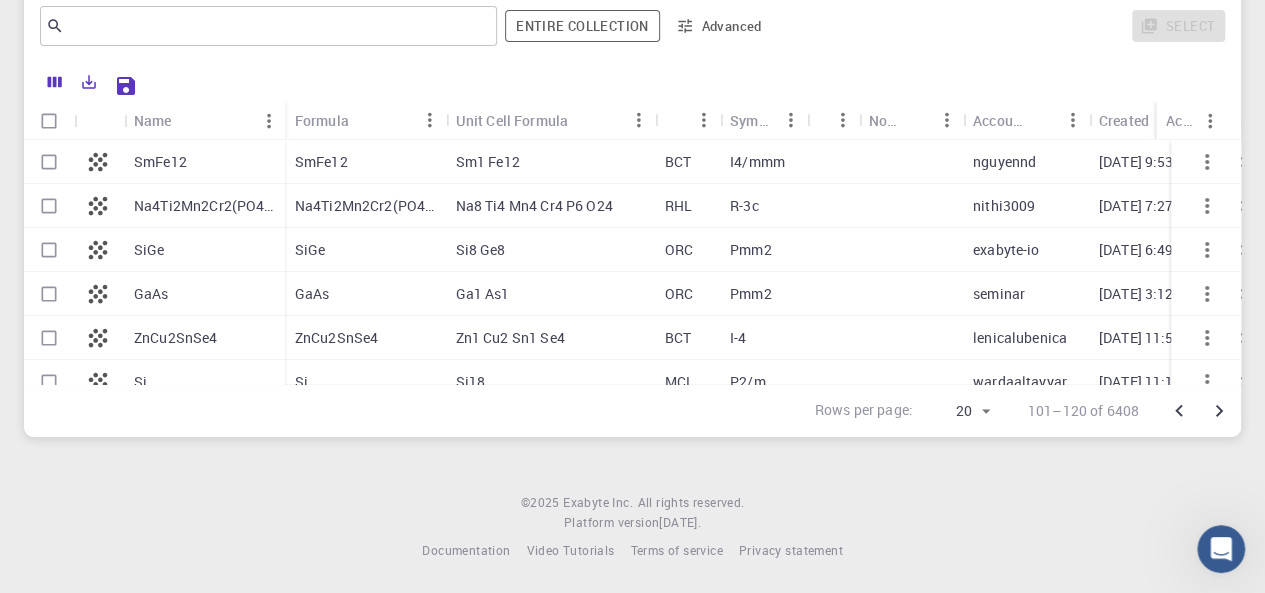 click 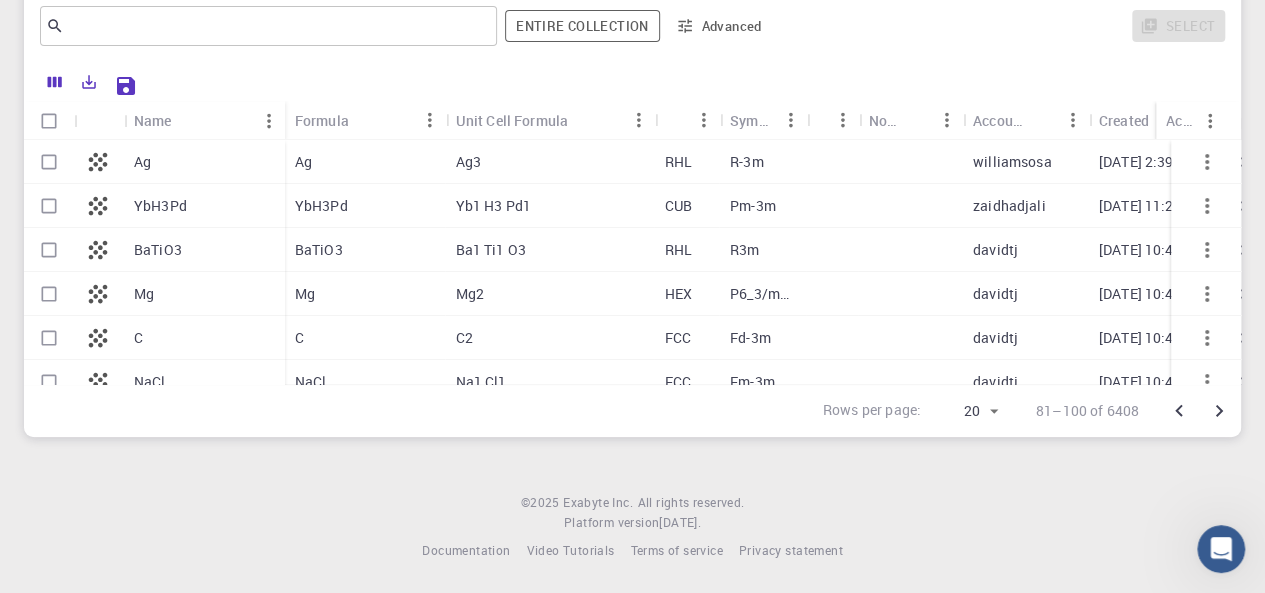 click on "Ag" at bounding box center [204, 162] 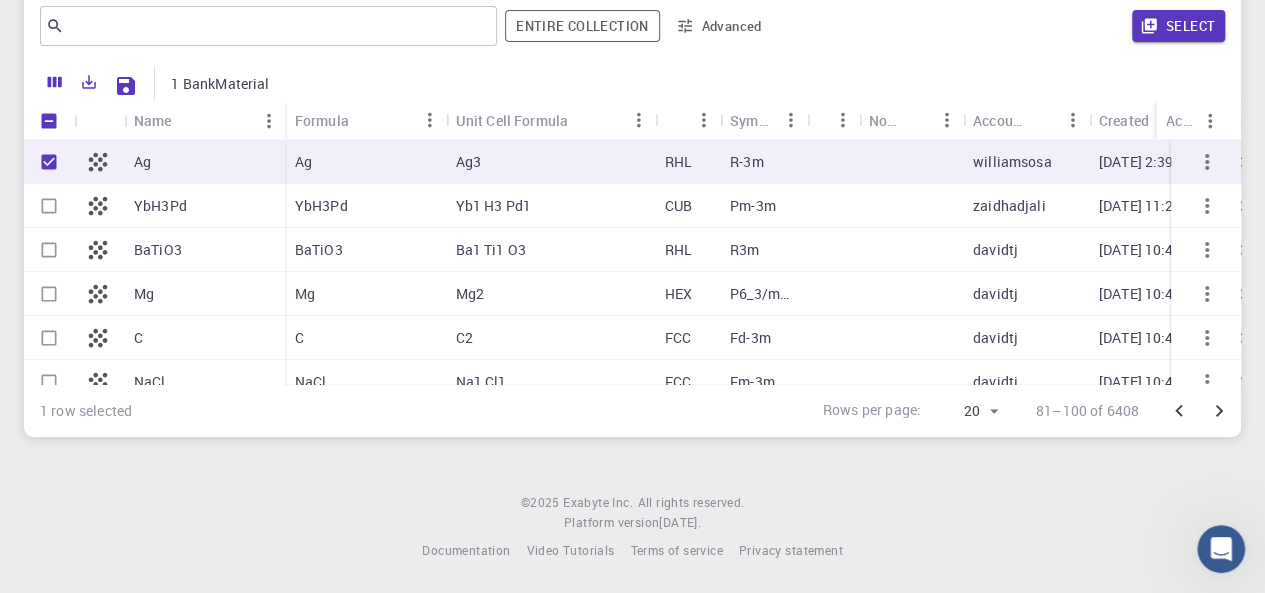 click on "Select" at bounding box center (1178, 26) 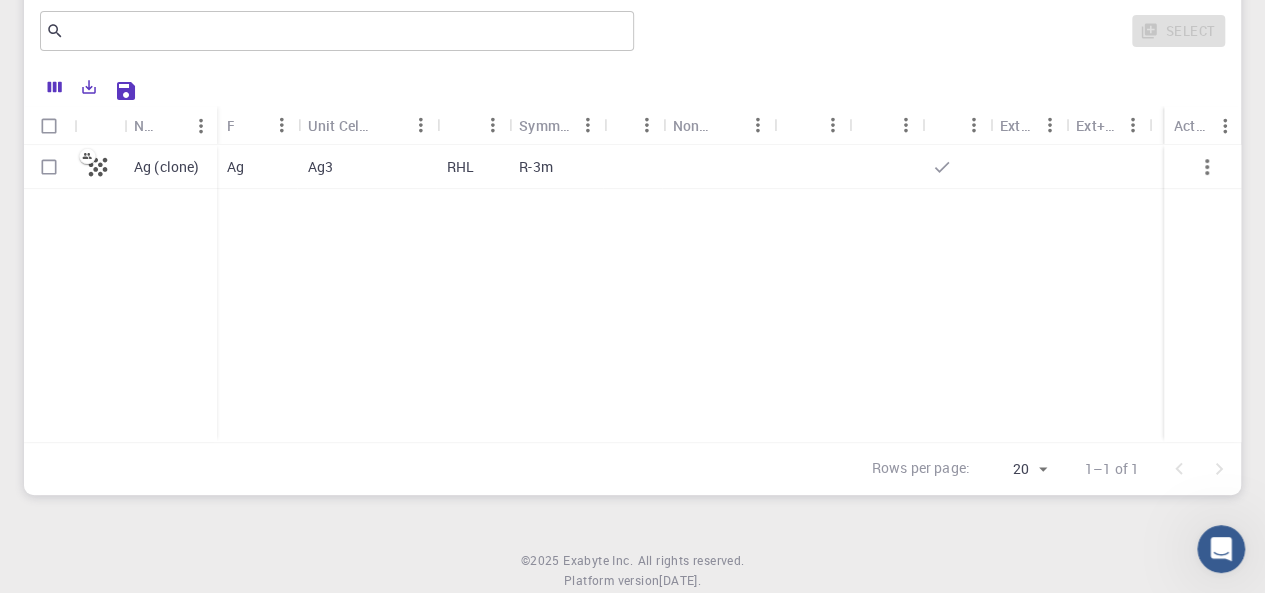 scroll, scrollTop: 217, scrollLeft: 0, axis: vertical 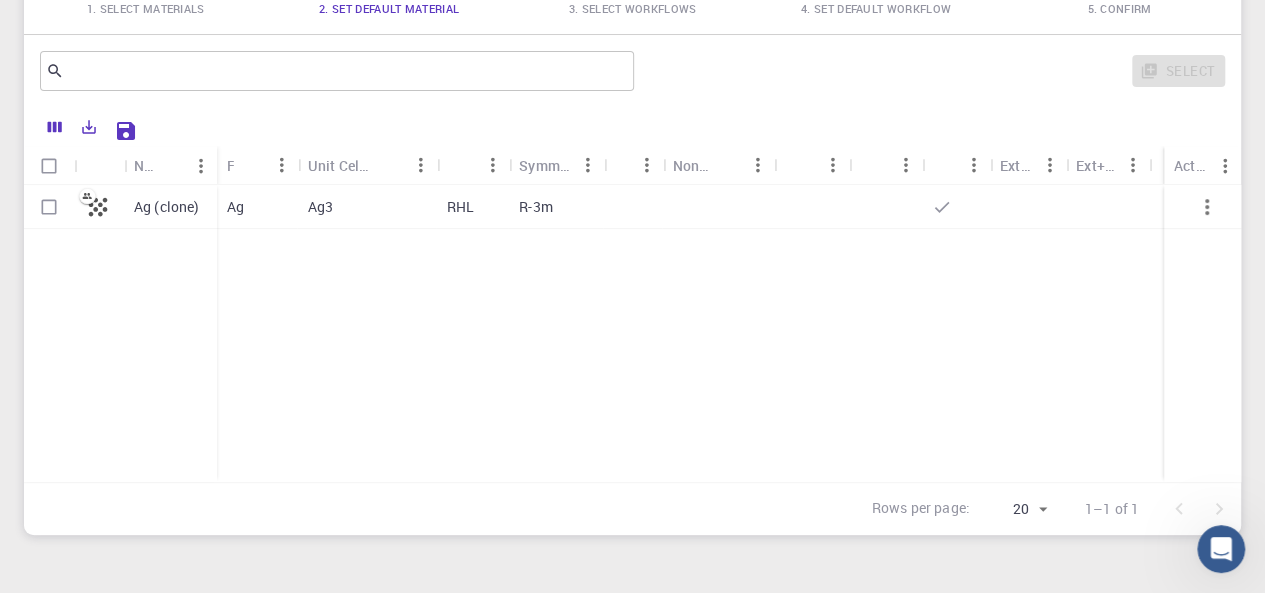 click 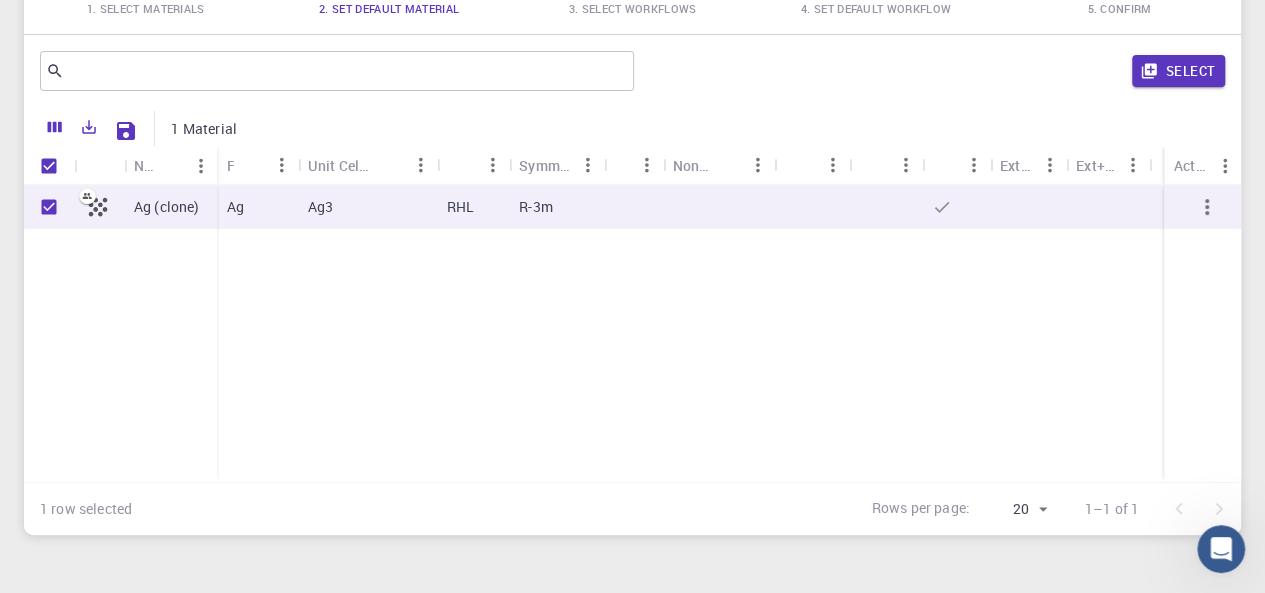click 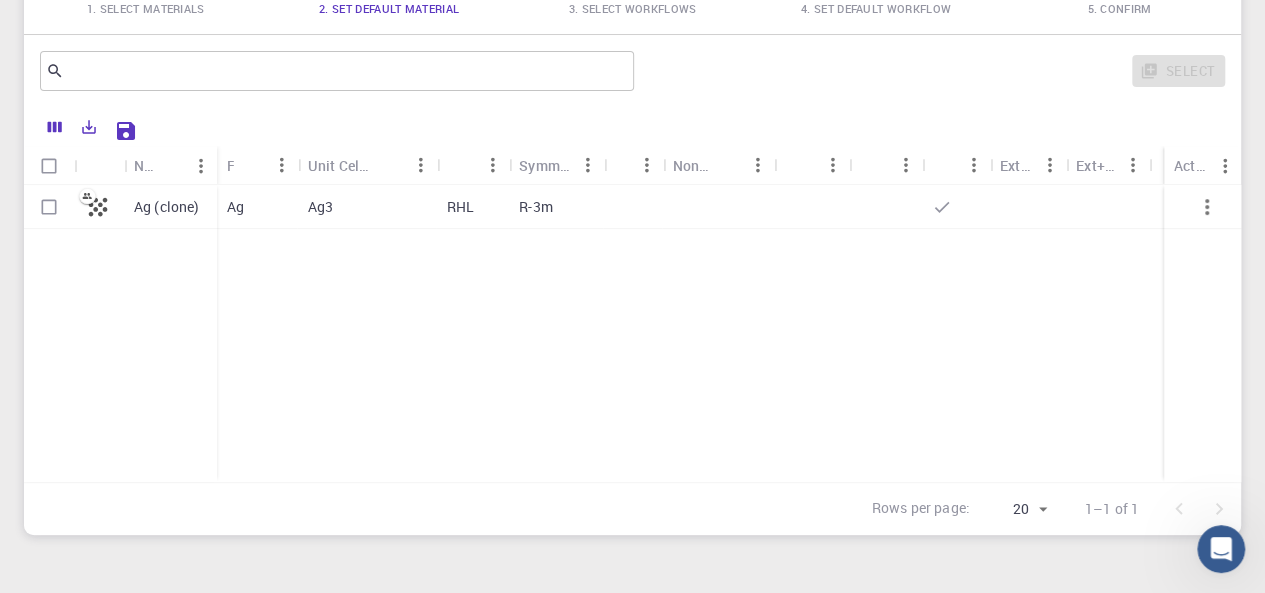 click 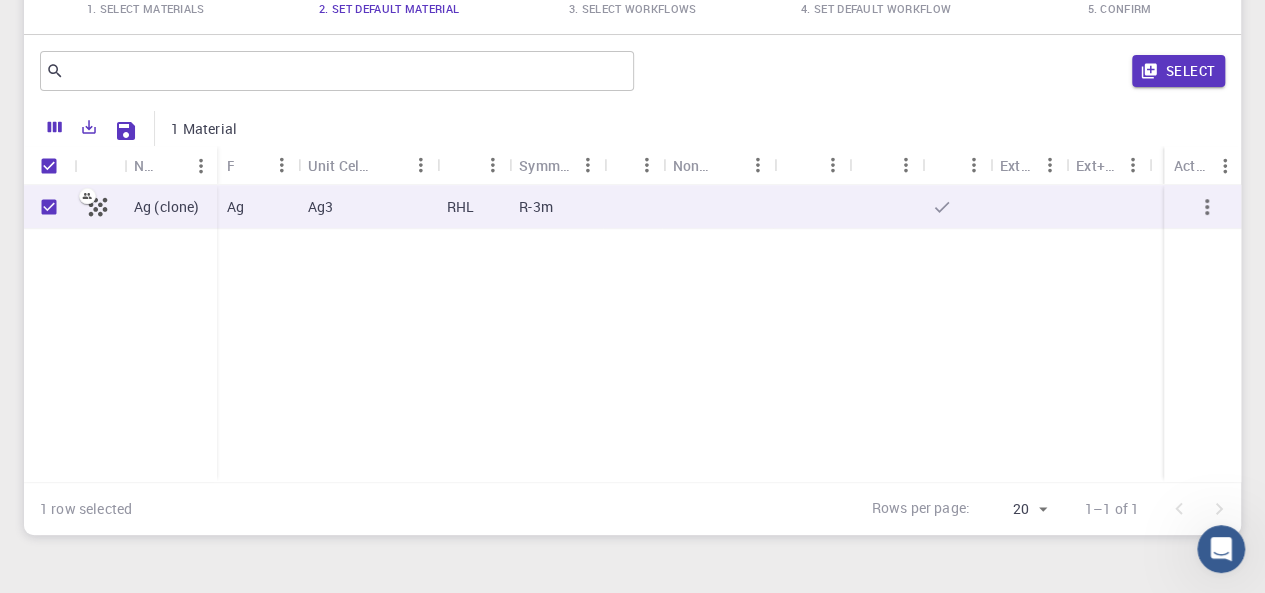 click on "Select" at bounding box center (1178, 71) 